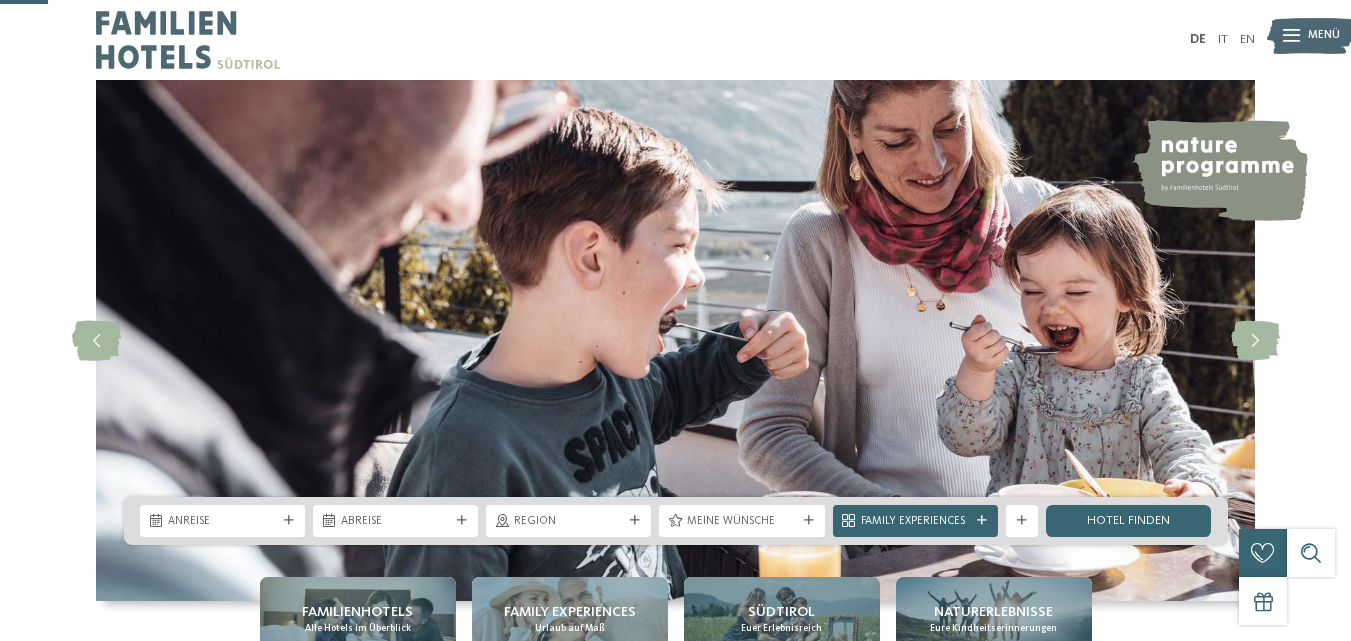 scroll, scrollTop: 243, scrollLeft: 0, axis: vertical 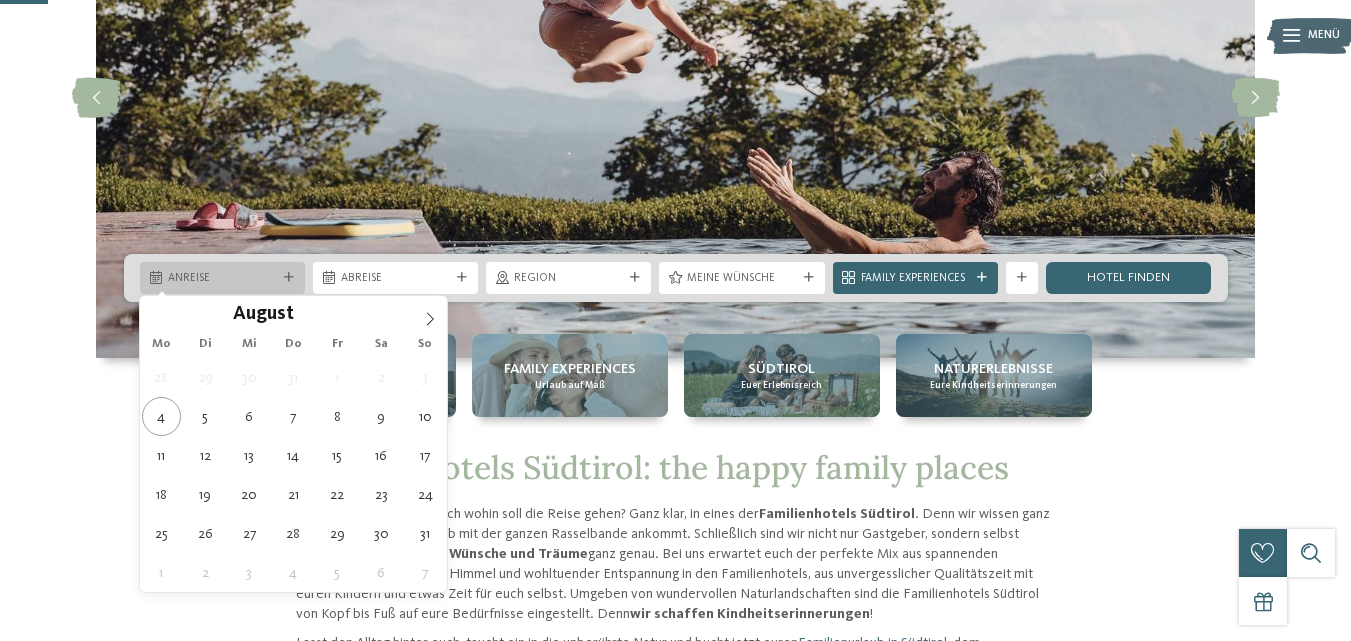 click on "Anreise" at bounding box center [222, 278] 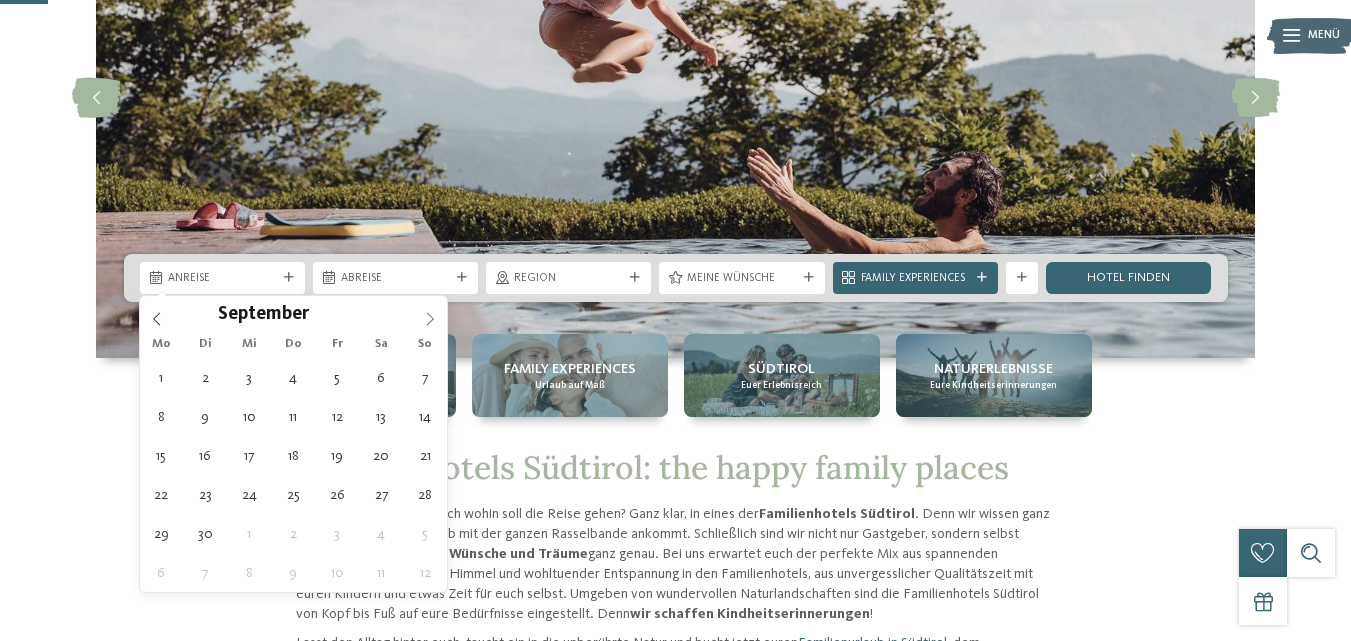 click 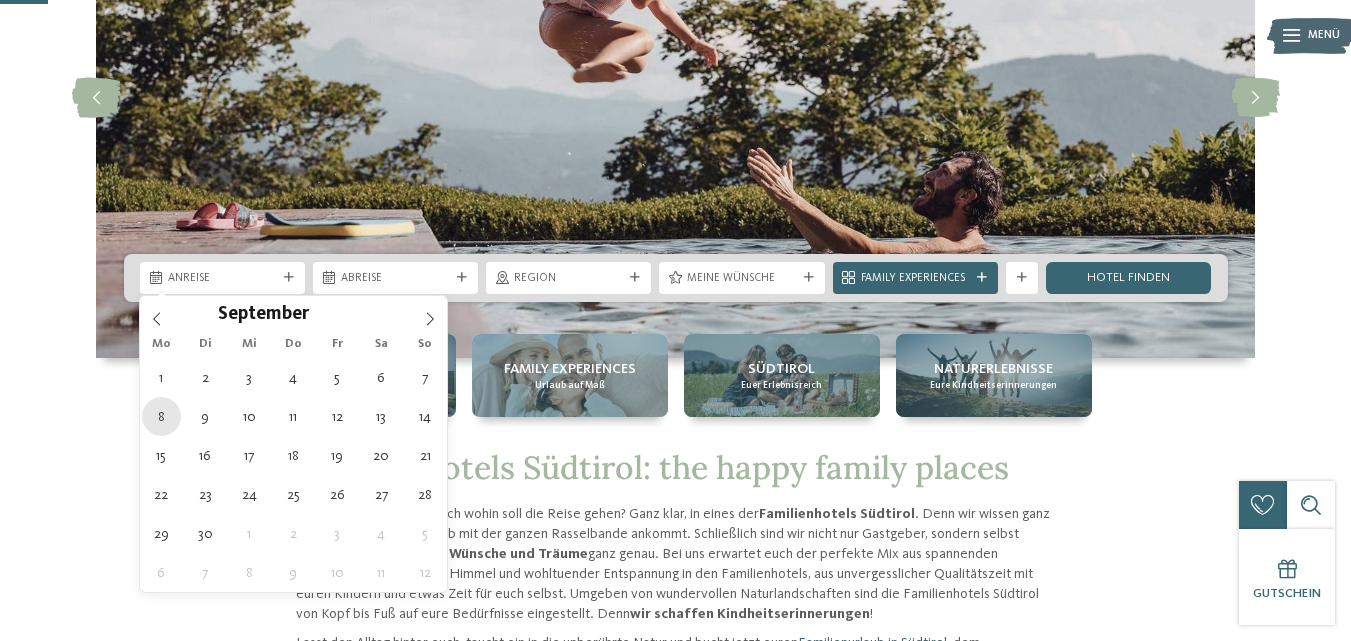type on "[DATE]" 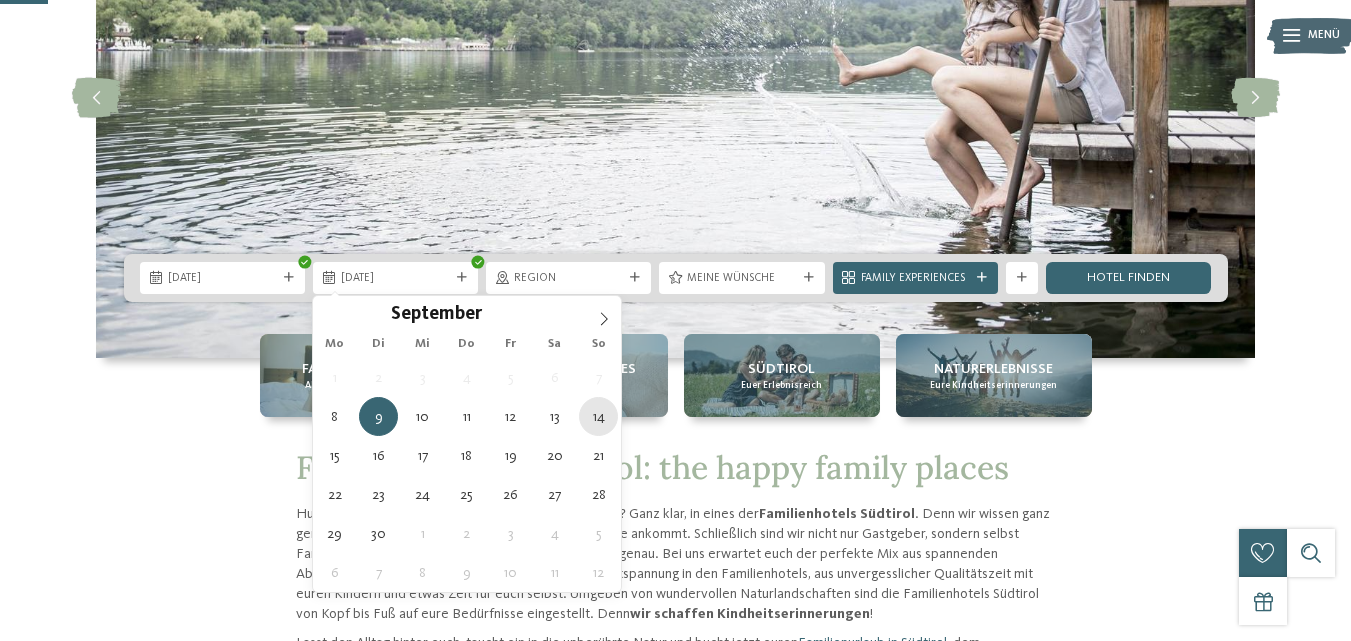 type on "[DATE]" 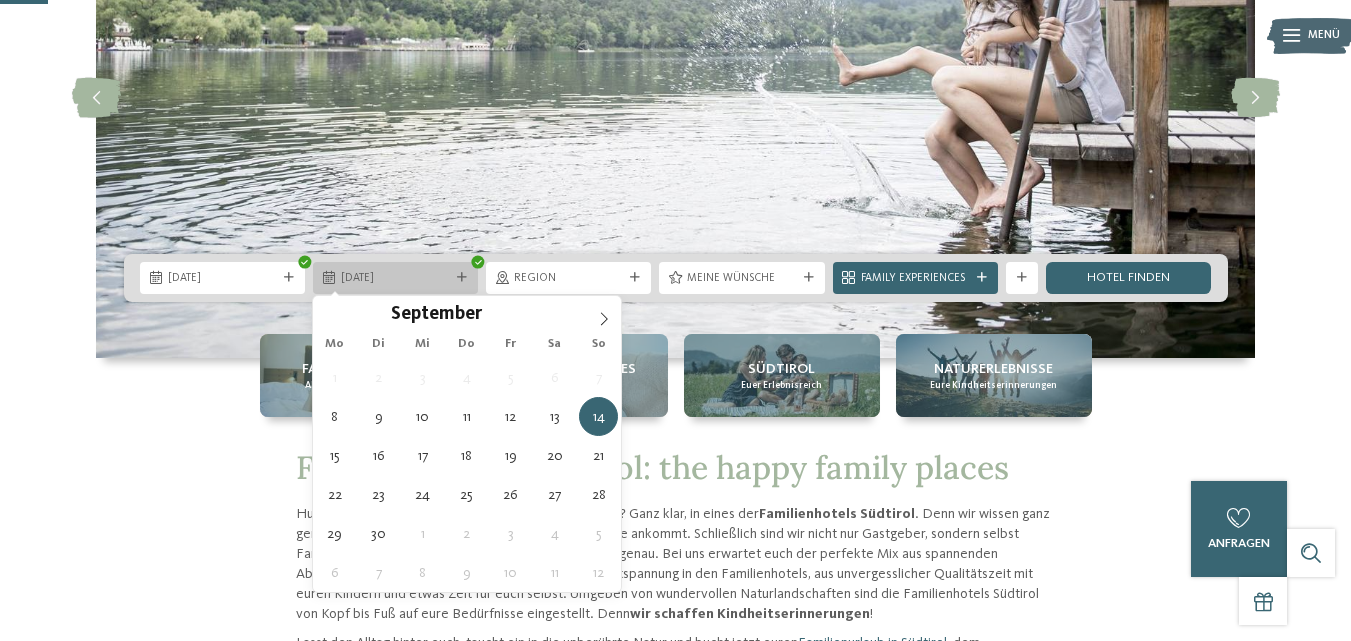 click on "[DATE]" at bounding box center [395, 279] 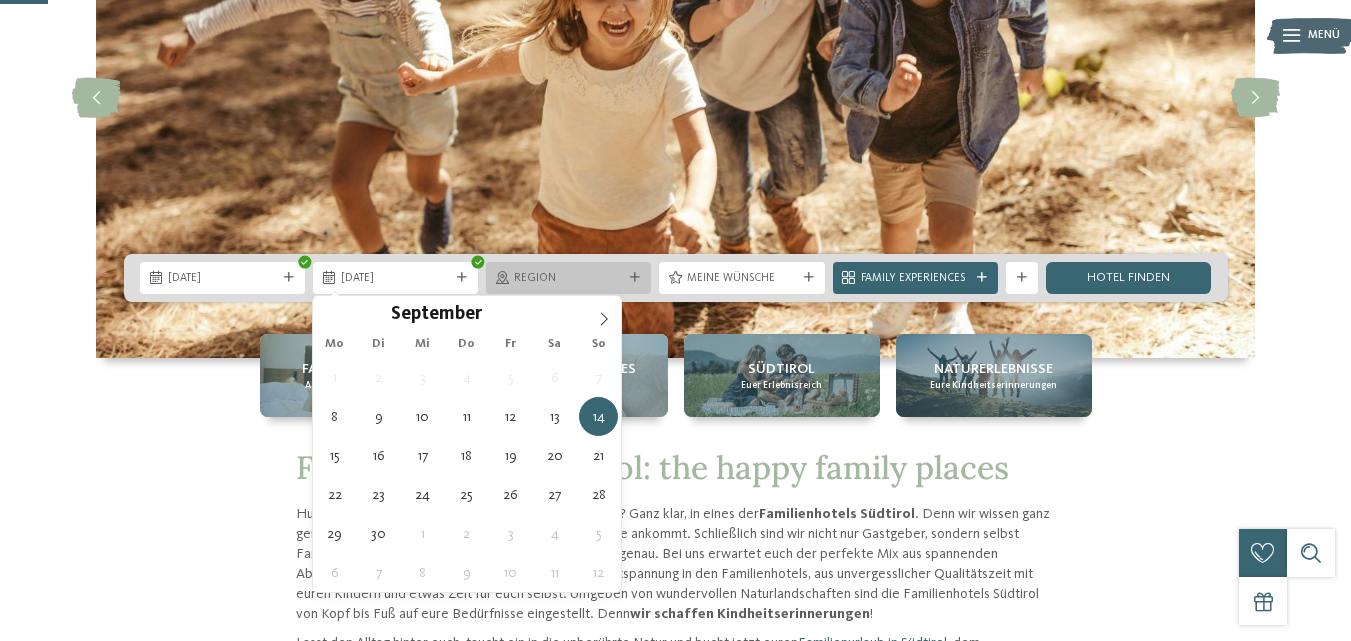click on "Region" at bounding box center (568, 278) 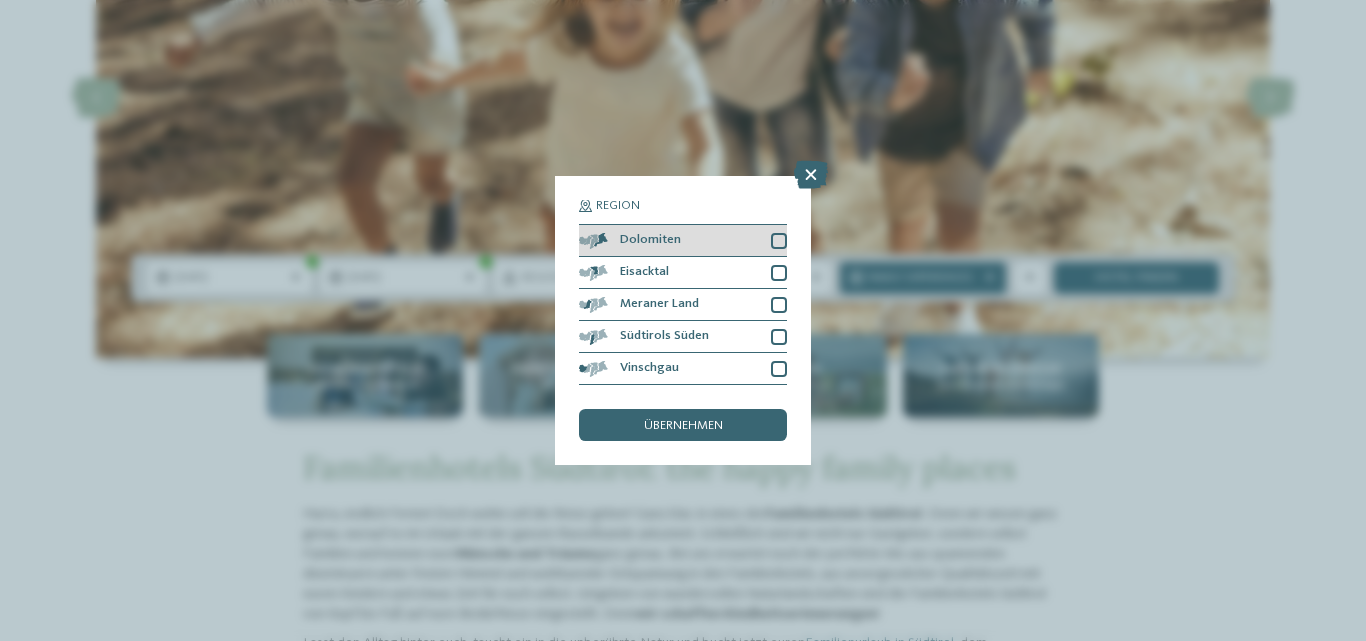 click at bounding box center (779, 241) 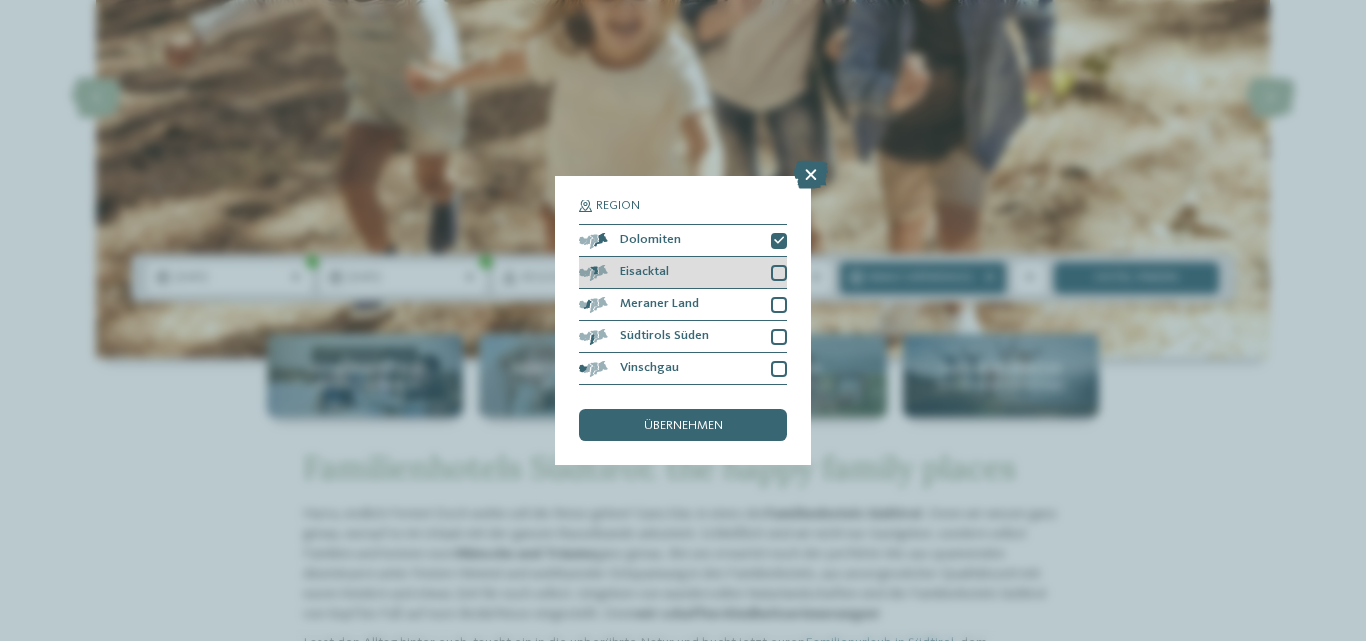 click at bounding box center (779, 273) 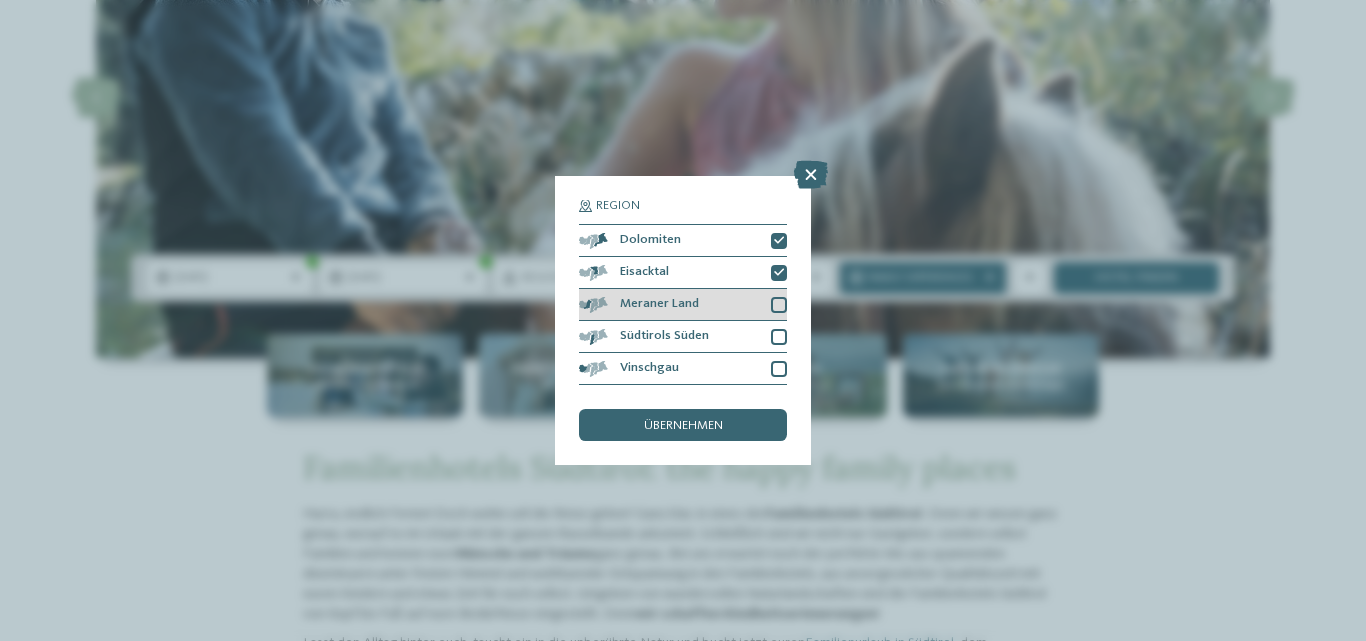 click at bounding box center [779, 305] 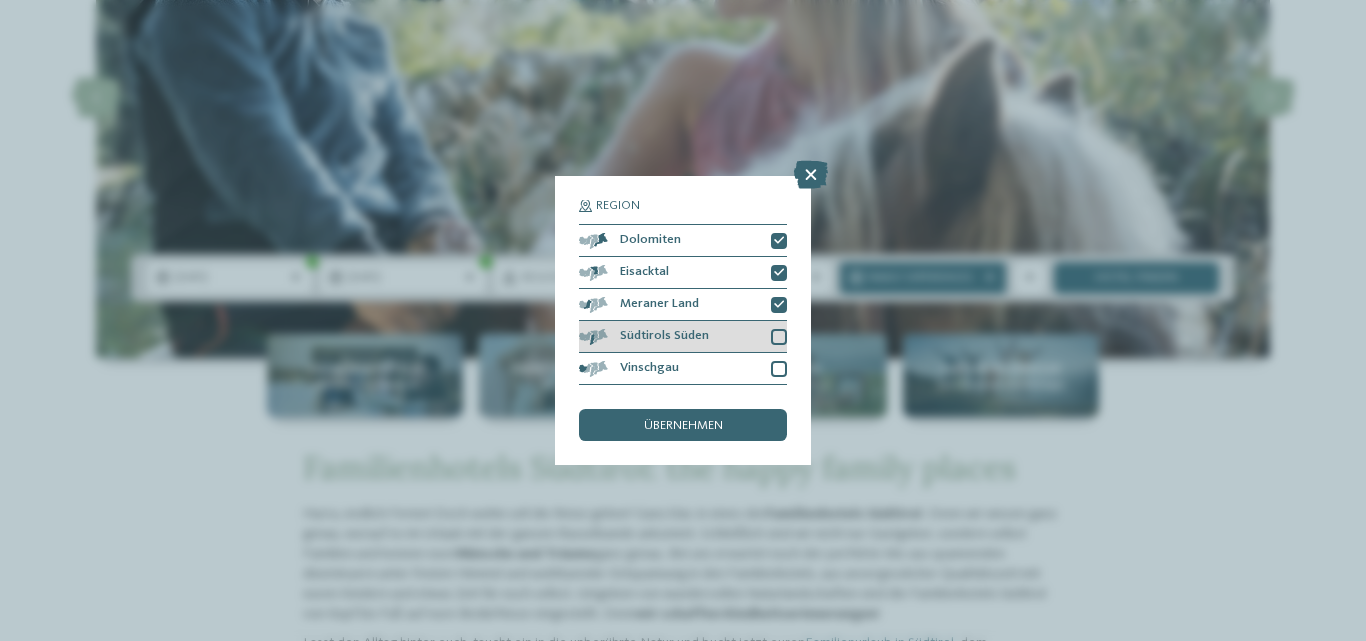 click at bounding box center (779, 337) 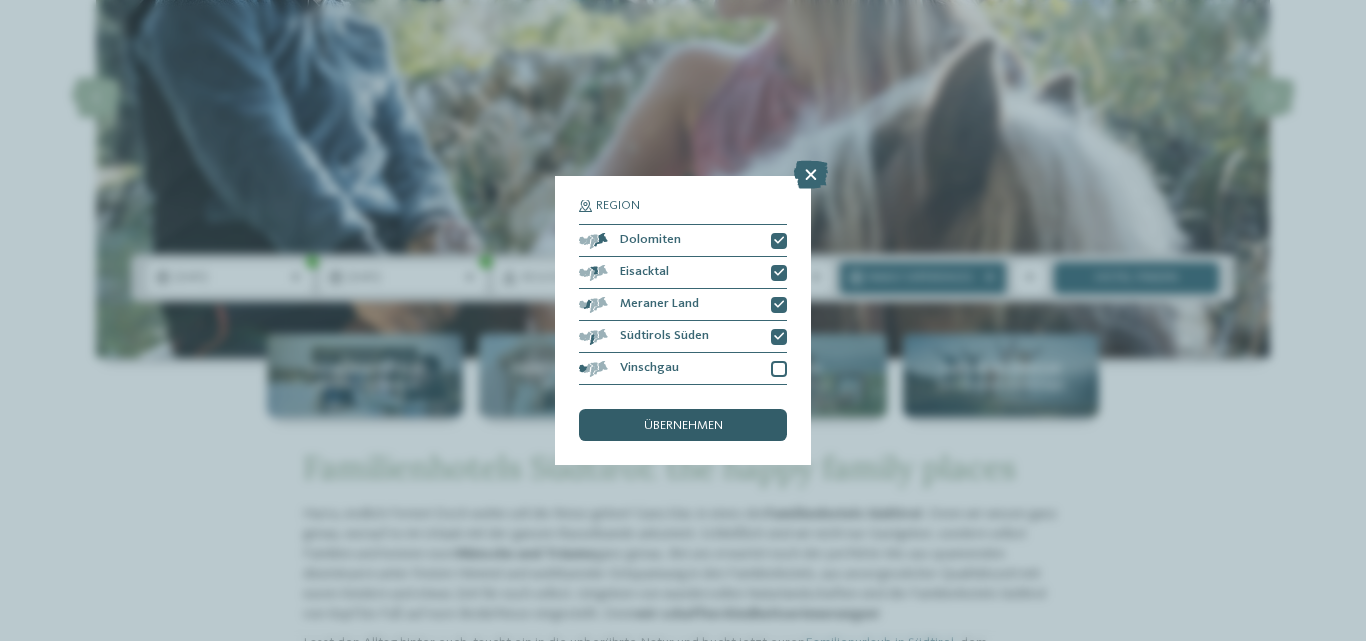 click on "übernehmen" at bounding box center (683, 426) 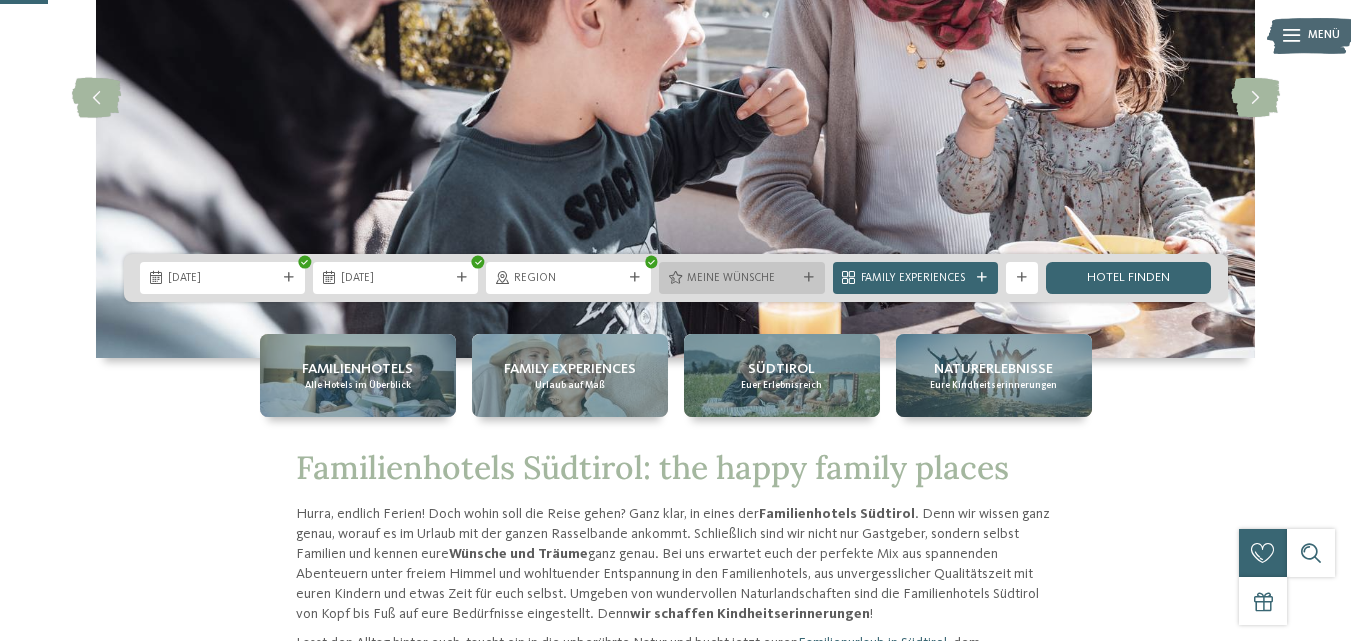 click on "Meine Wünsche" at bounding box center [741, 279] 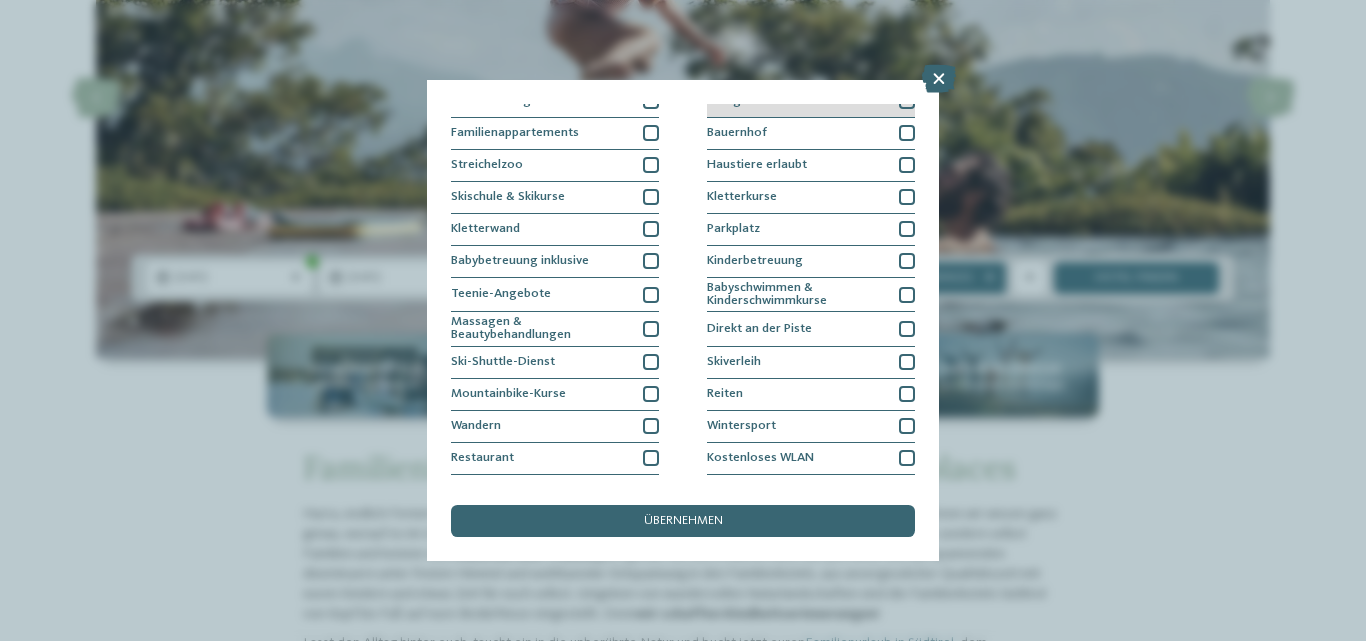 scroll, scrollTop: 198, scrollLeft: 0, axis: vertical 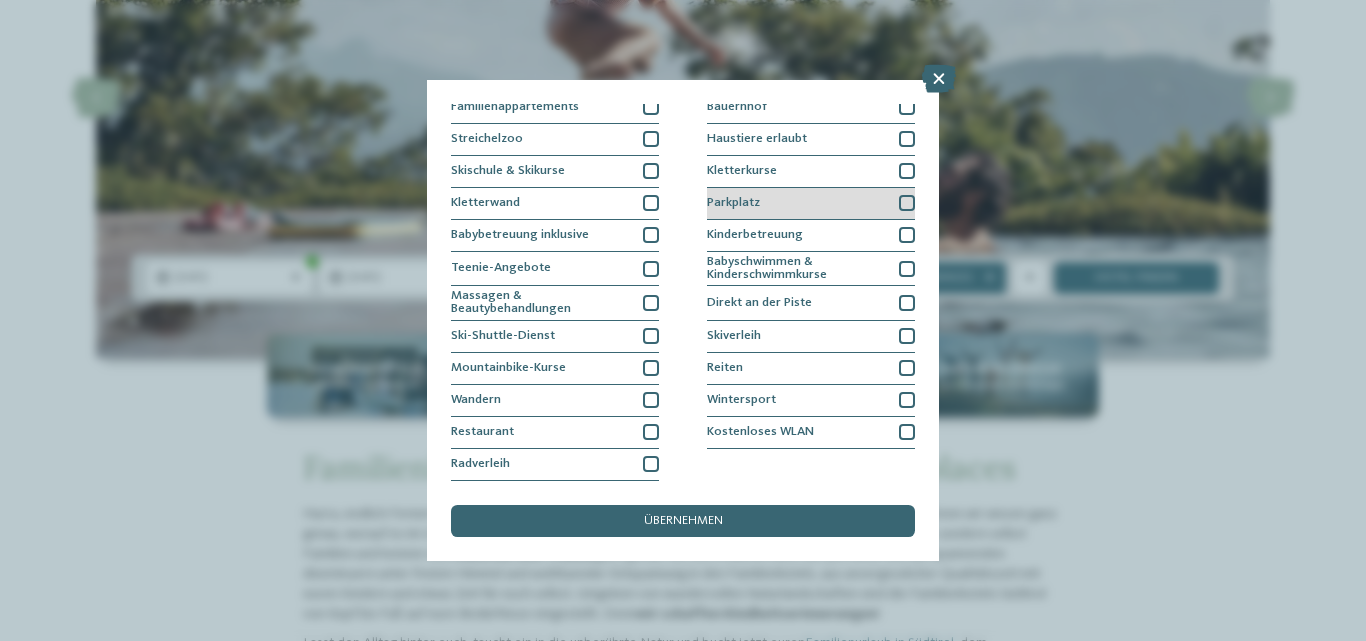 click at bounding box center [907, 203] 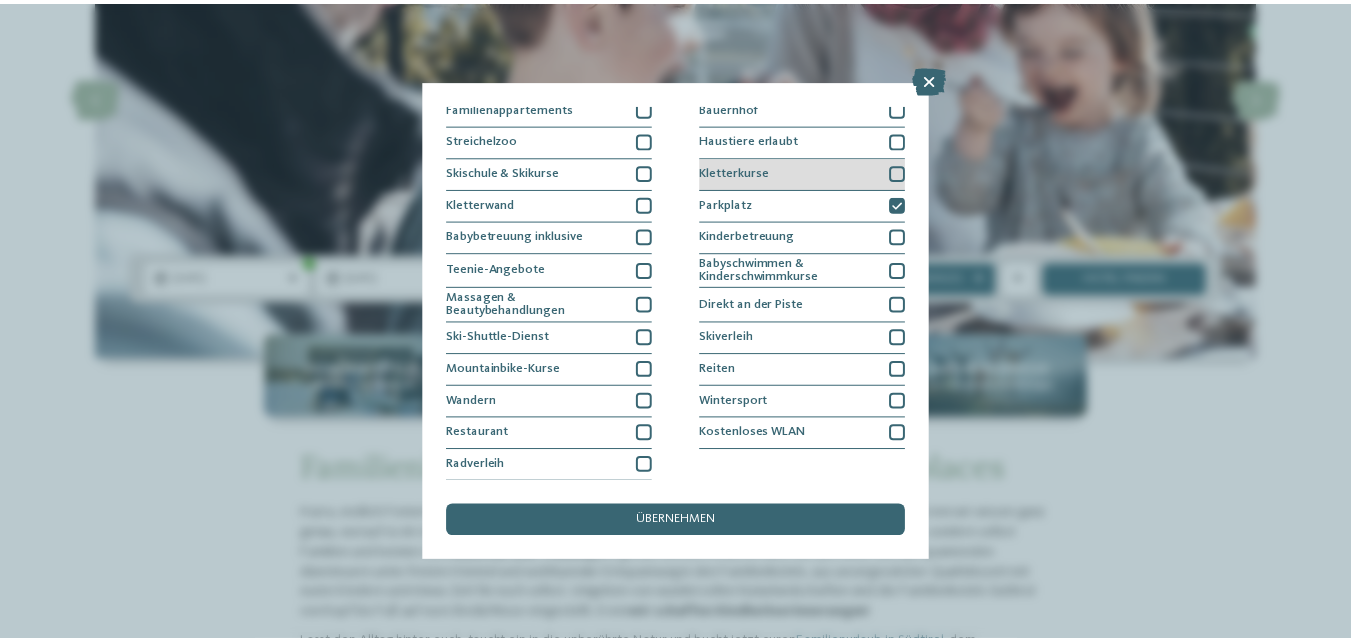 scroll, scrollTop: 198, scrollLeft: 0, axis: vertical 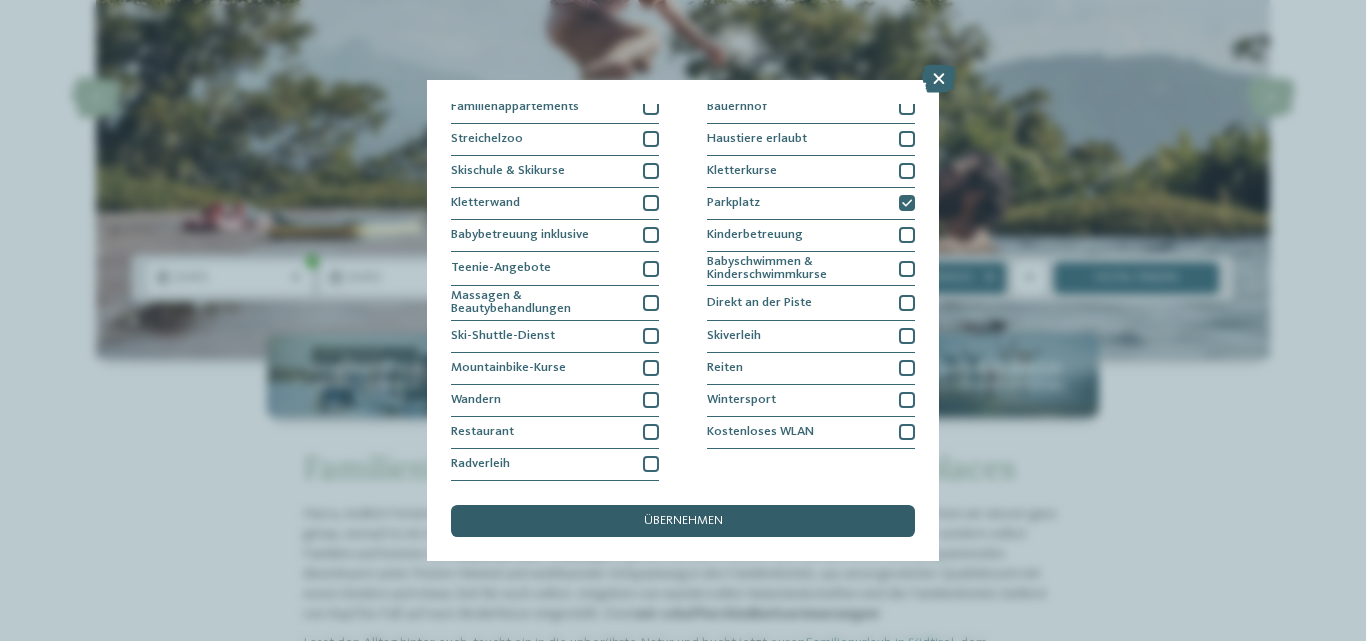 click on "übernehmen" at bounding box center (683, 521) 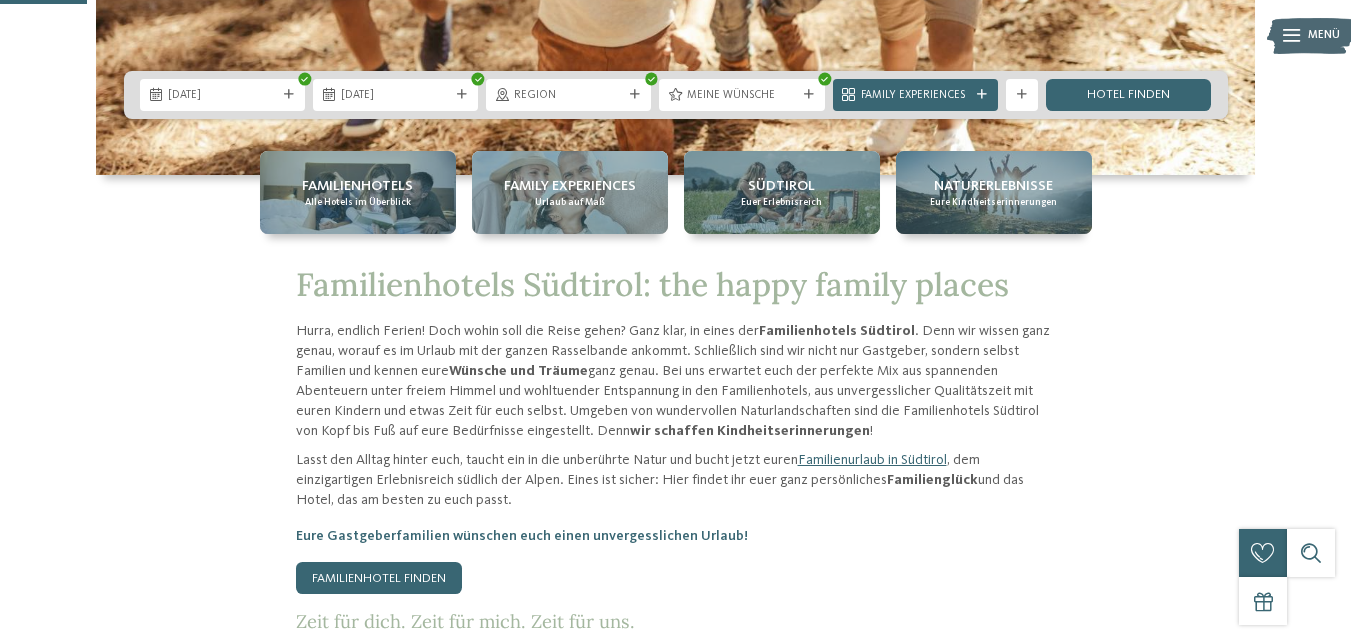 scroll, scrollTop: 328, scrollLeft: 0, axis: vertical 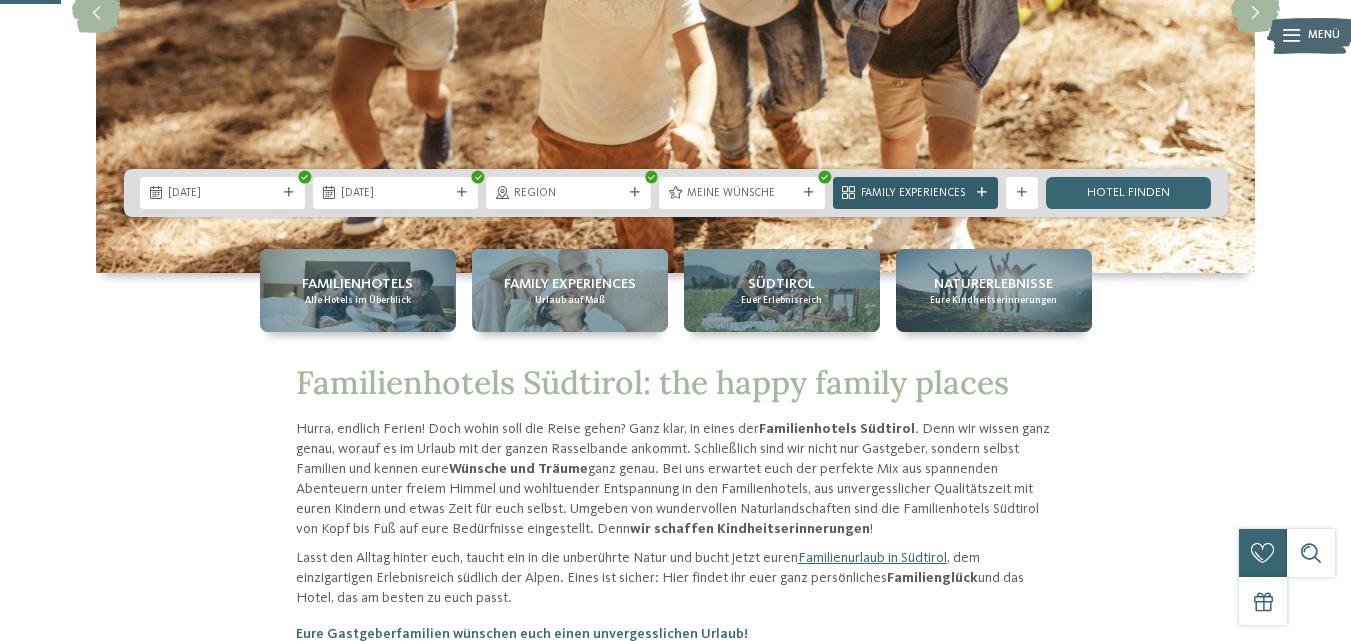 click on "Family Experiences" at bounding box center [915, 193] 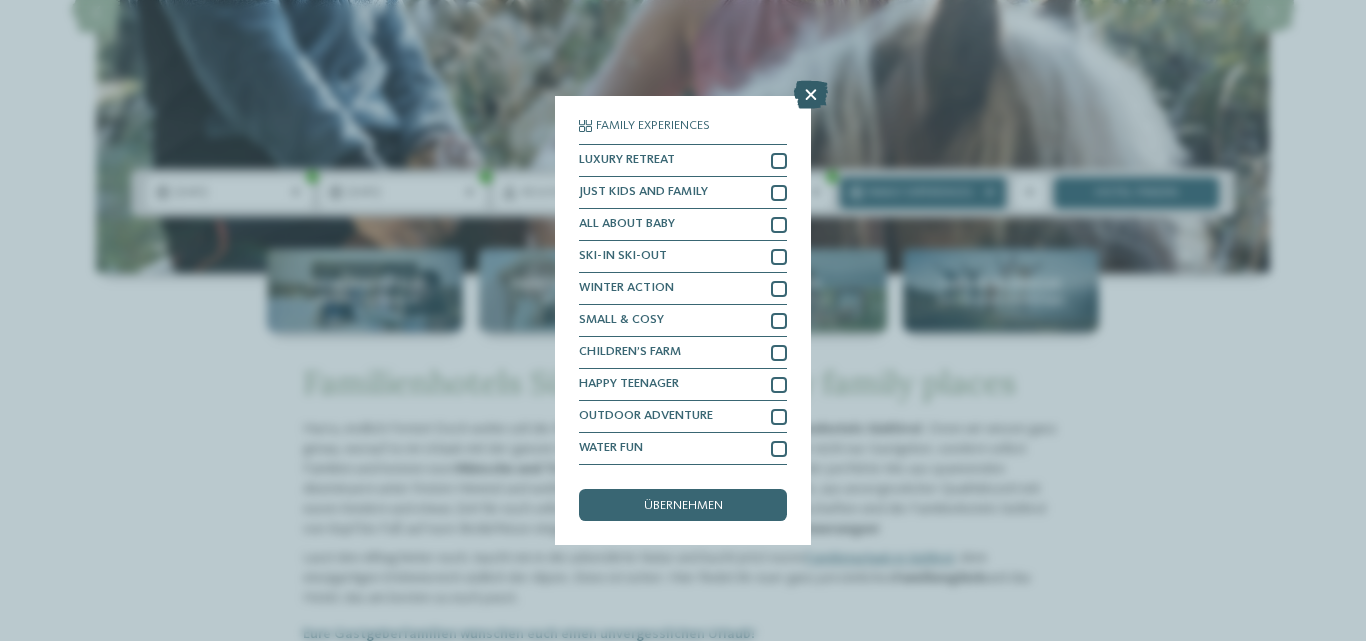 click at bounding box center (811, 95) 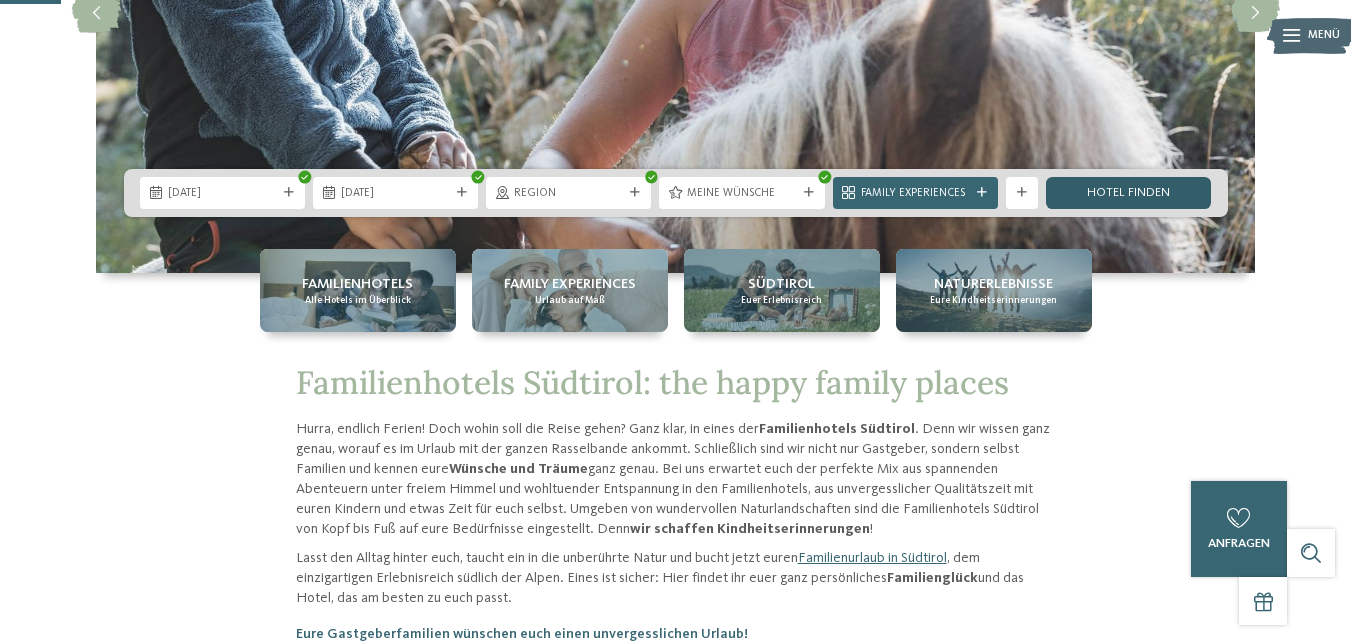click on "Hotel finden" at bounding box center (1128, 193) 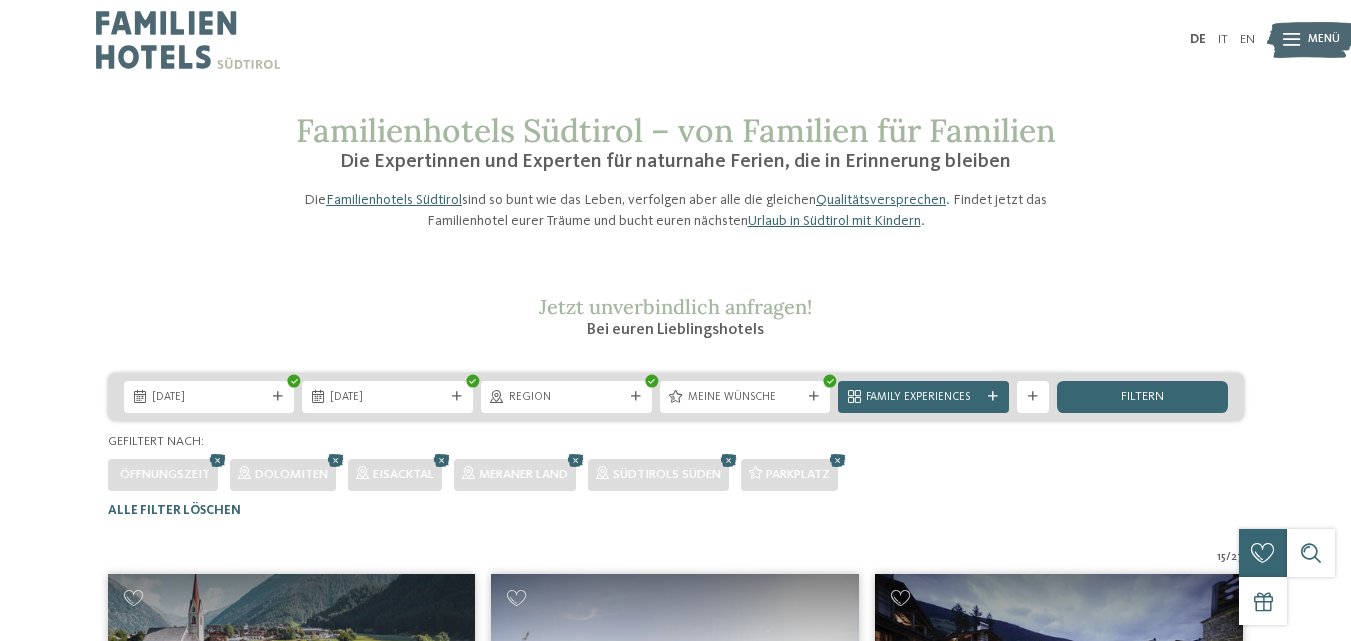 scroll, scrollTop: 494, scrollLeft: 0, axis: vertical 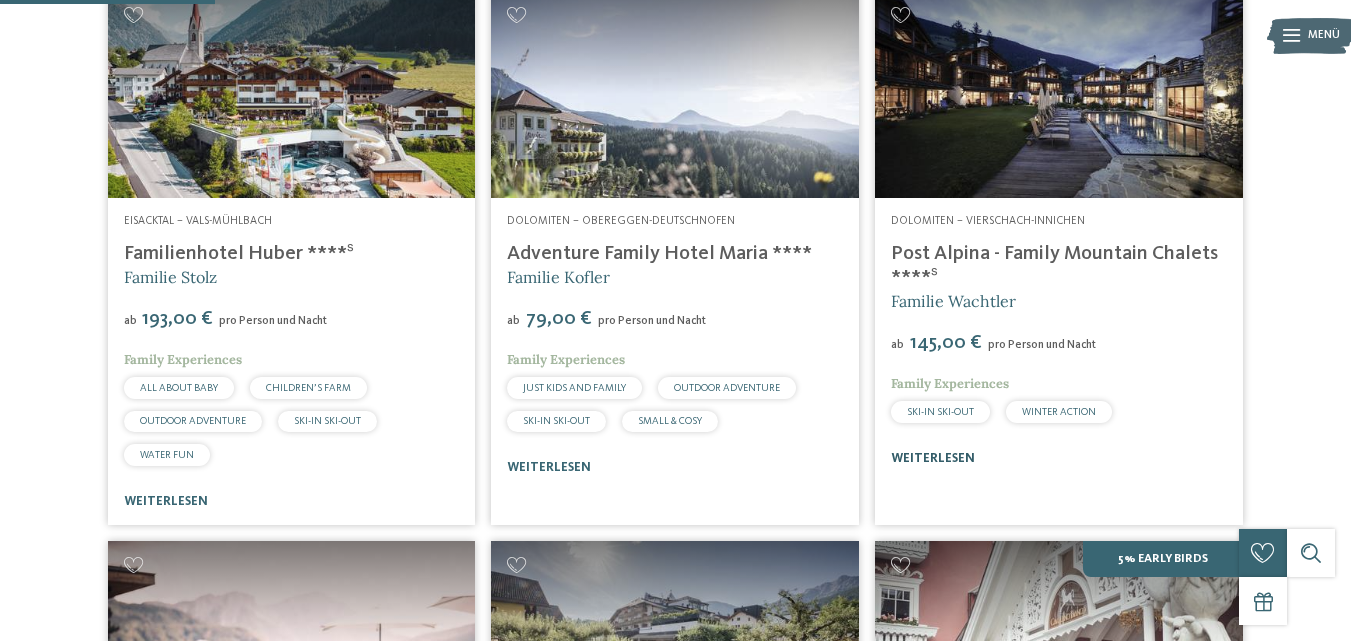 click on "weiterlesen" at bounding box center [933, 458] 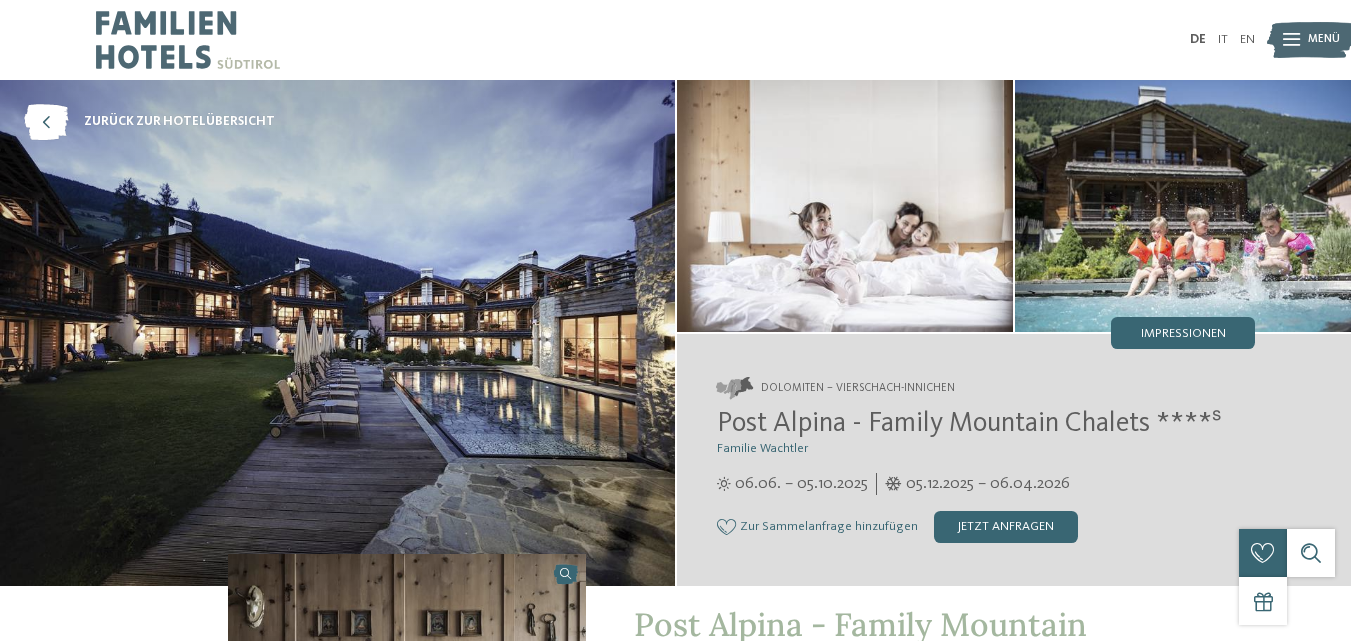 scroll, scrollTop: 0, scrollLeft: 0, axis: both 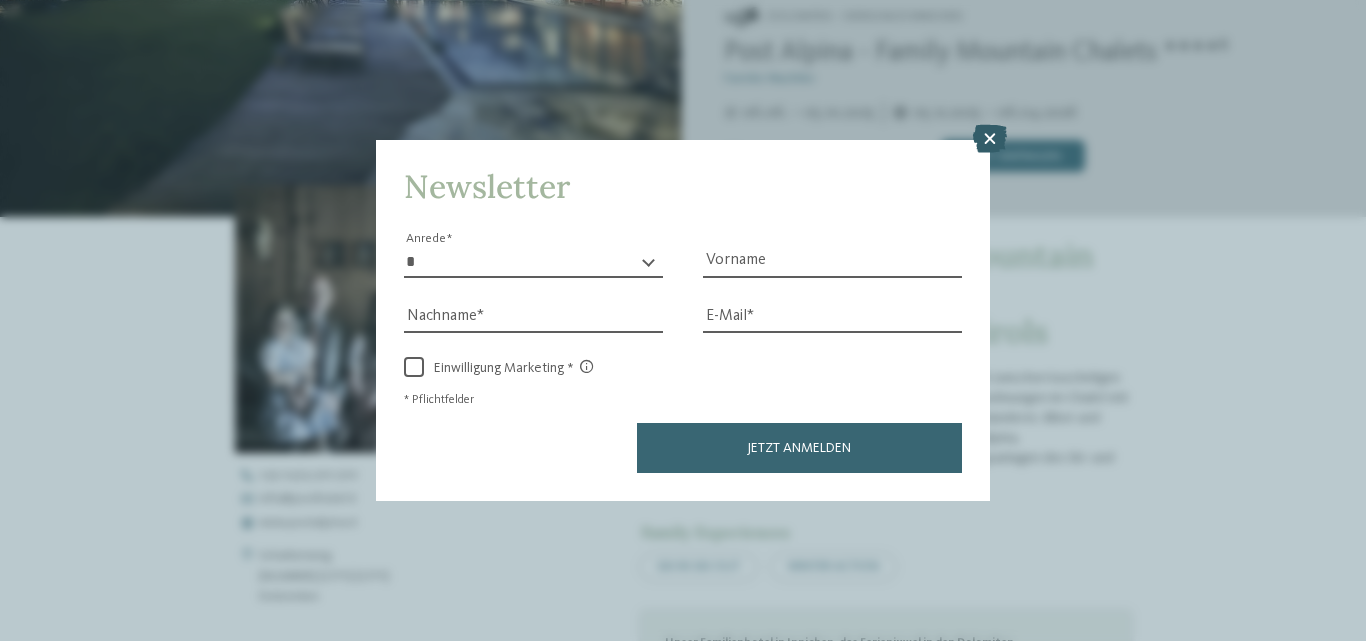 click at bounding box center [990, 139] 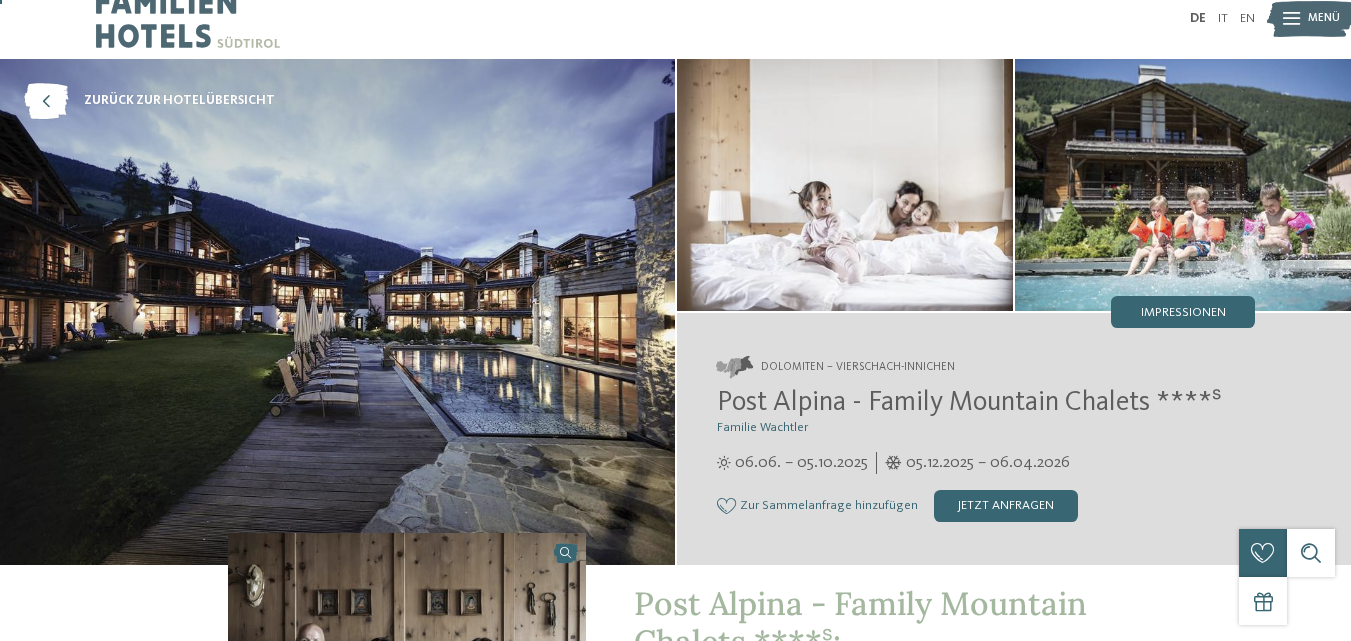 scroll, scrollTop: 0, scrollLeft: 0, axis: both 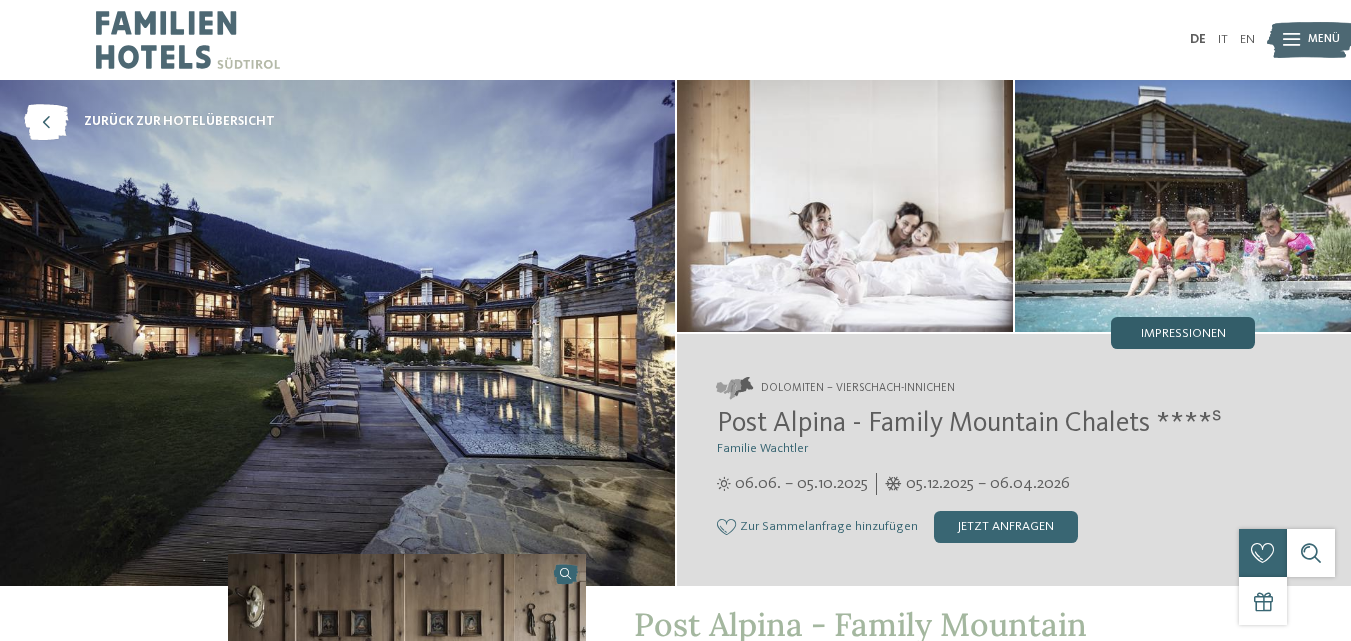click on "Impressionen" at bounding box center [1183, 333] 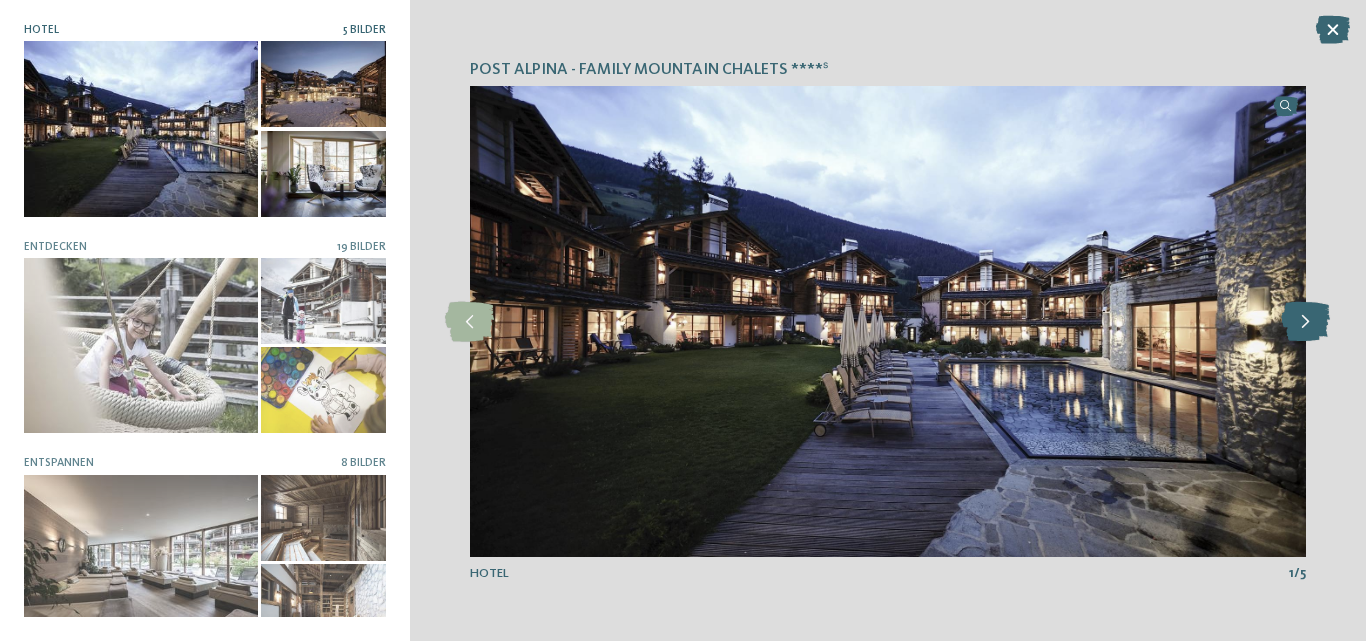 click at bounding box center (1305, 322) 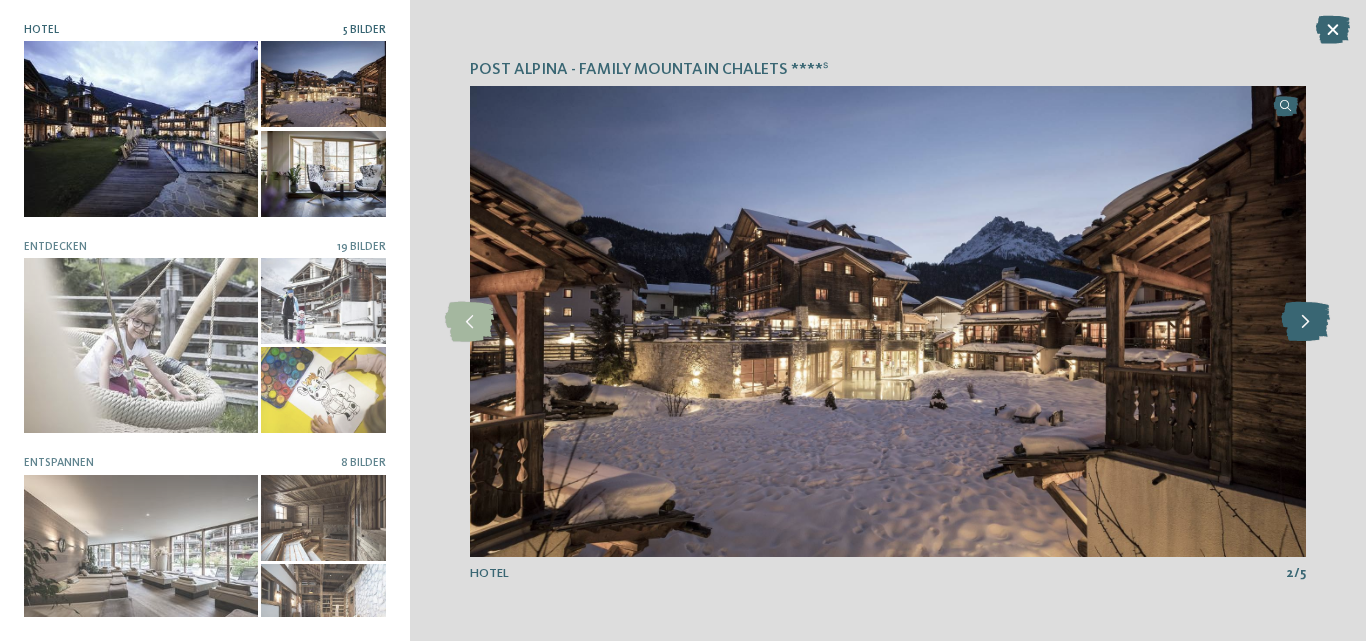 click at bounding box center (1305, 322) 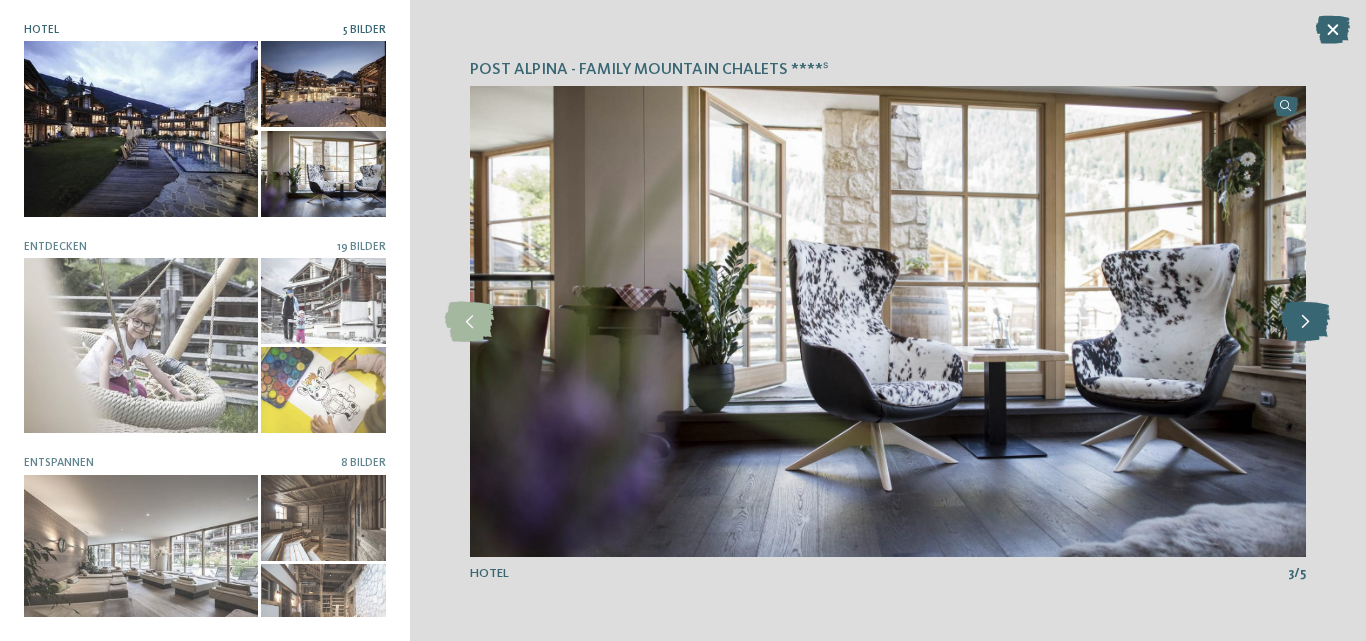 click at bounding box center (1305, 322) 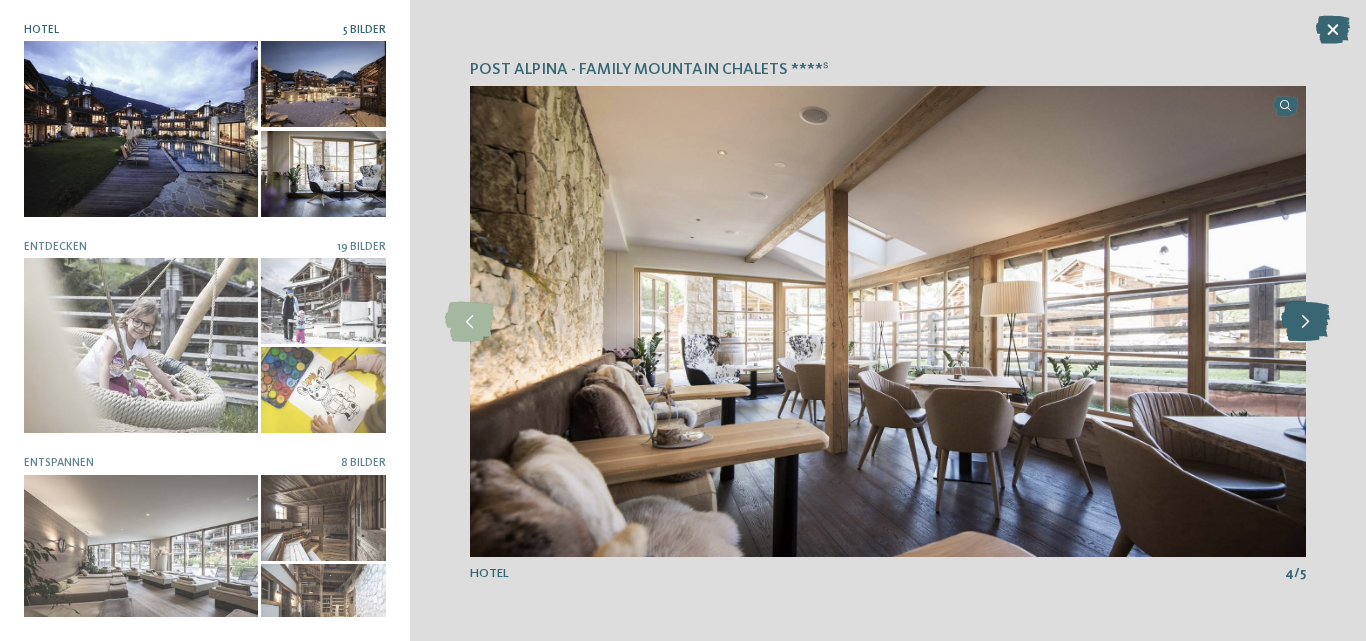 click at bounding box center (1305, 322) 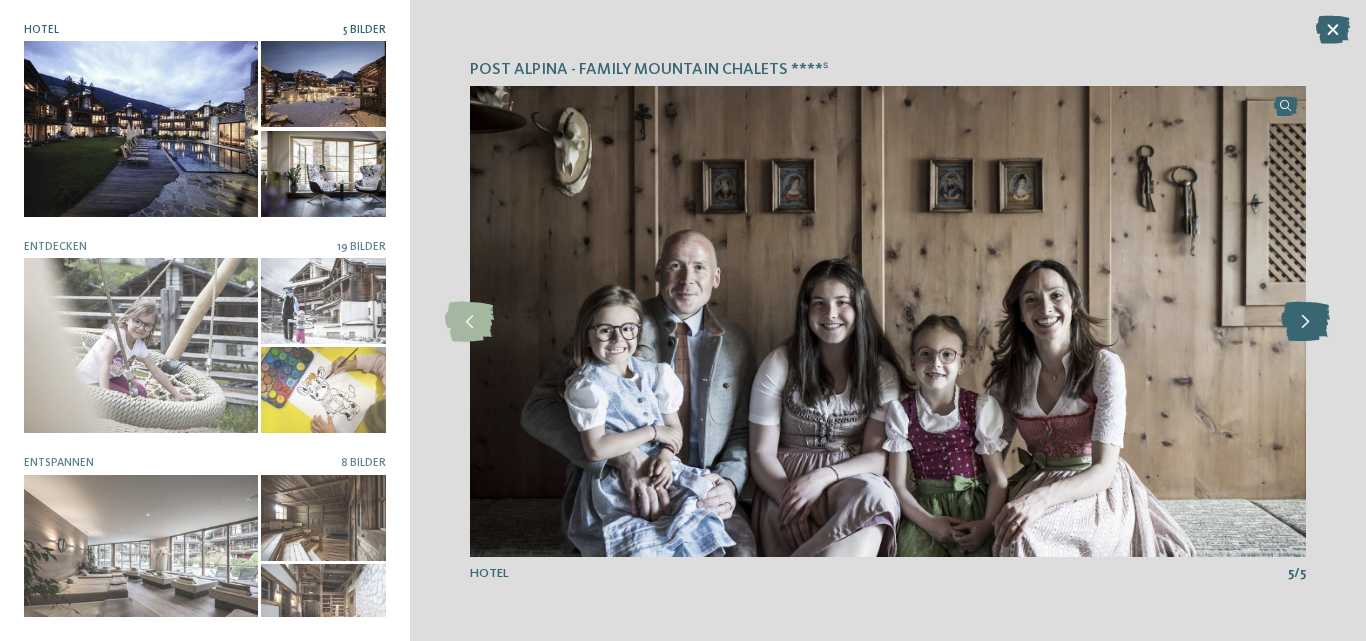 click at bounding box center (1305, 322) 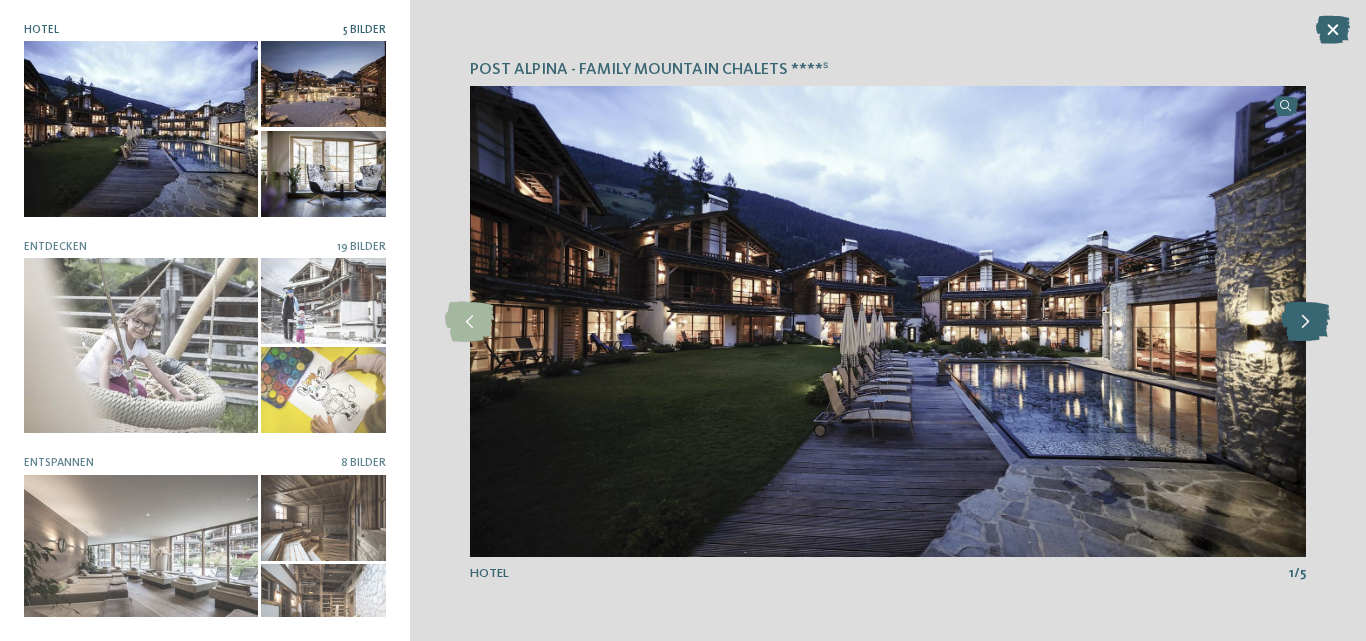 click at bounding box center [1305, 322] 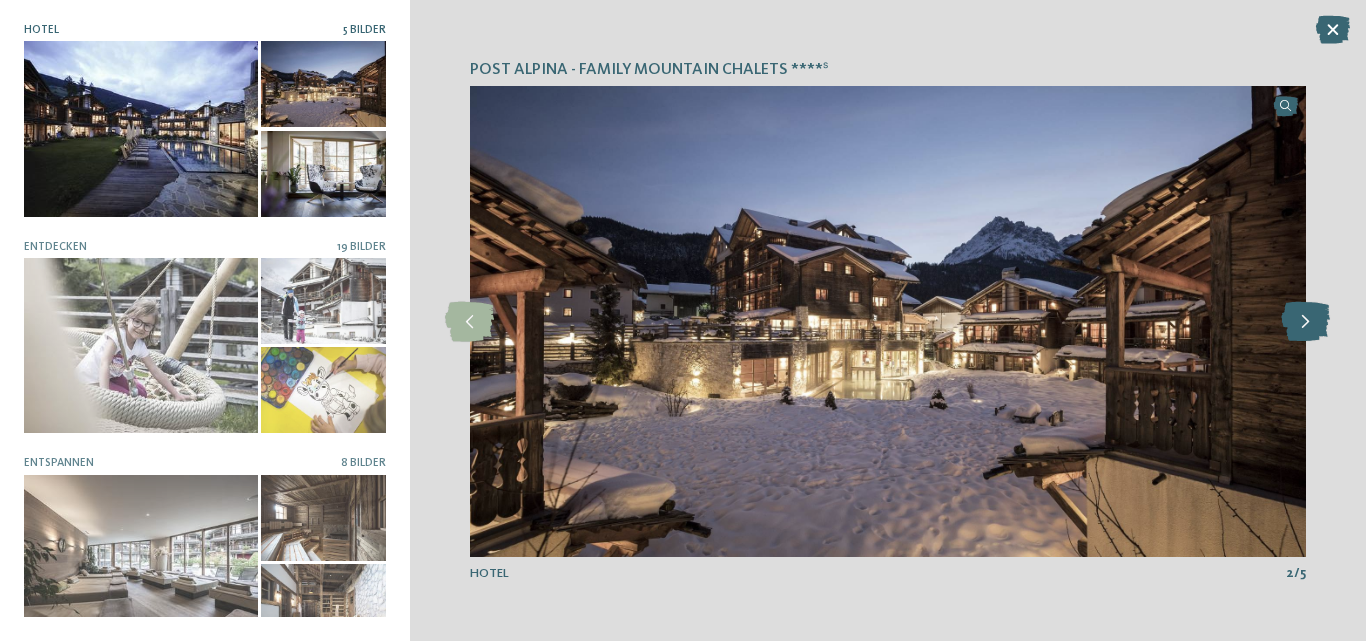 click at bounding box center (1305, 322) 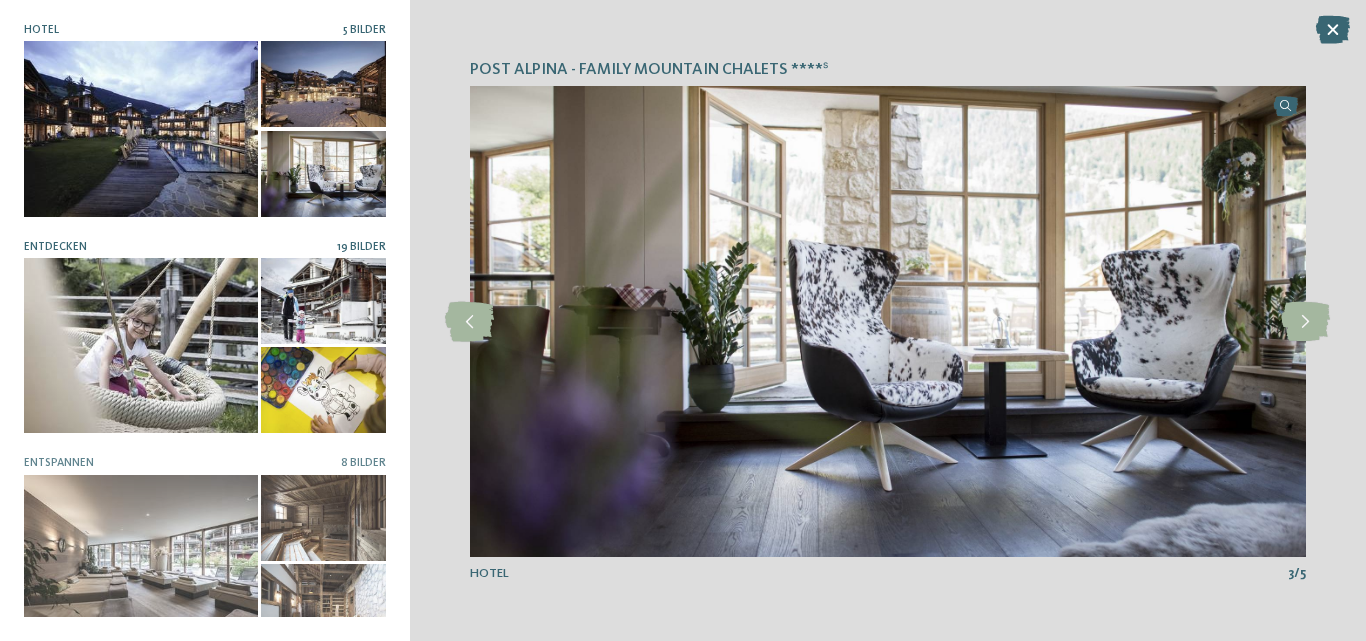 click at bounding box center [141, 345] 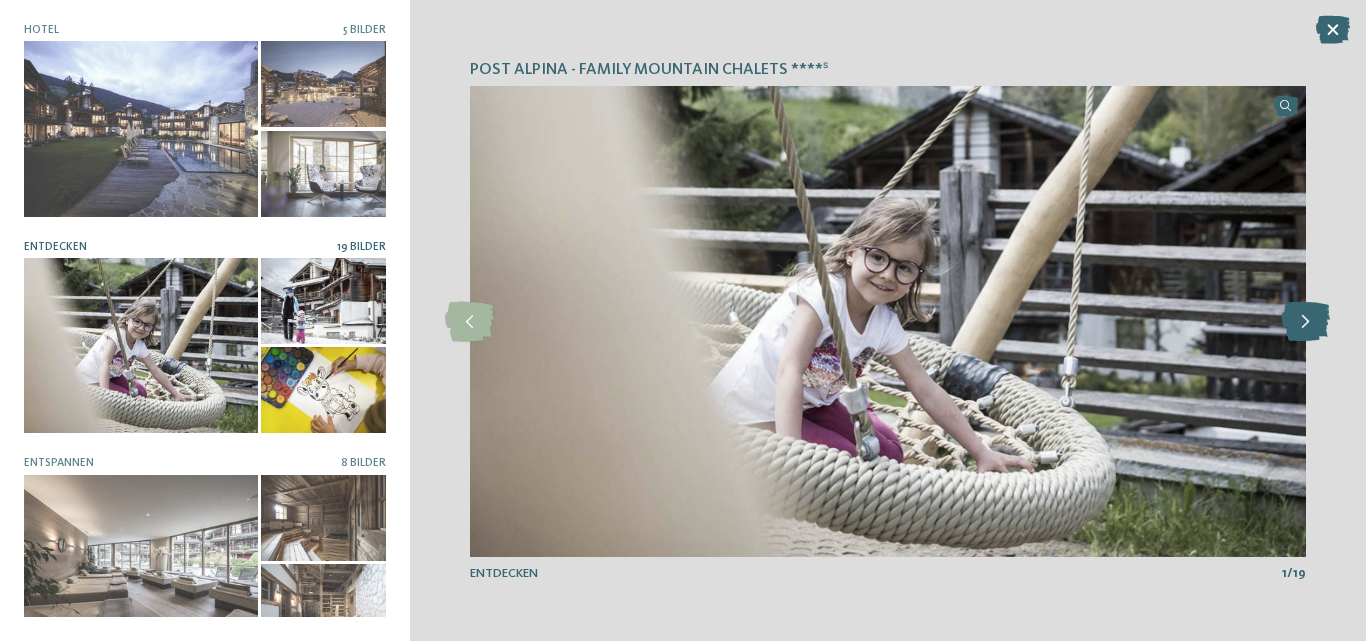 click at bounding box center (1305, 322) 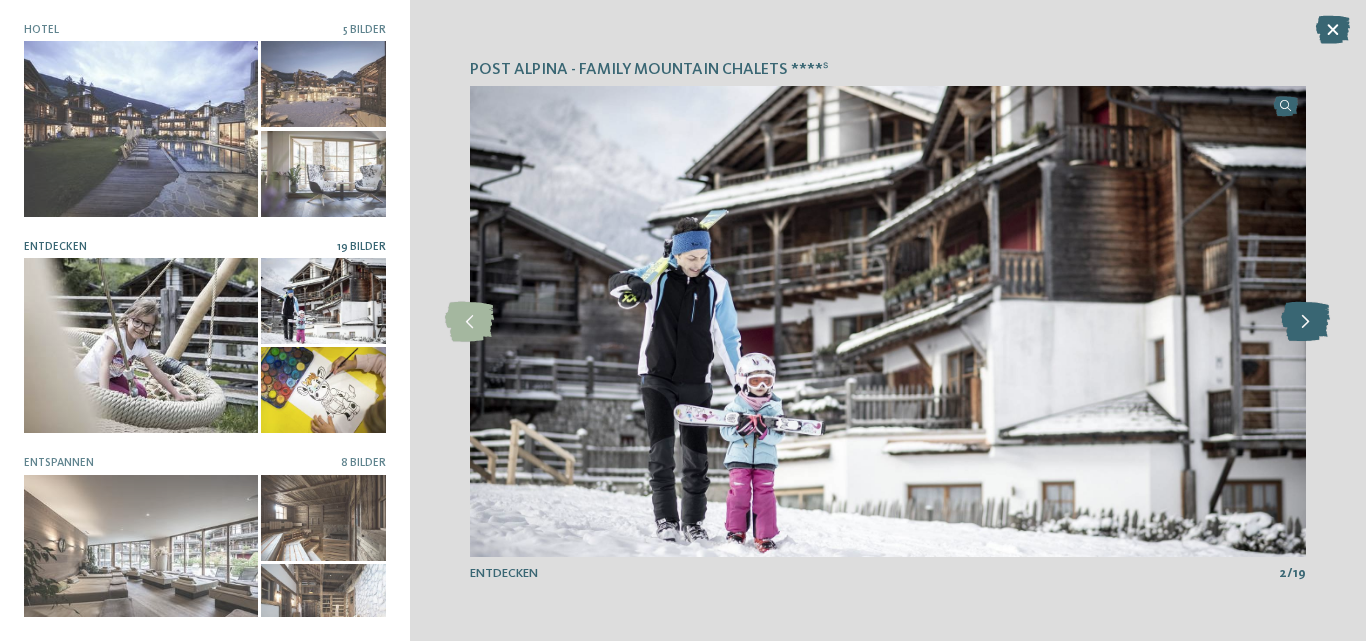 click at bounding box center [1305, 322] 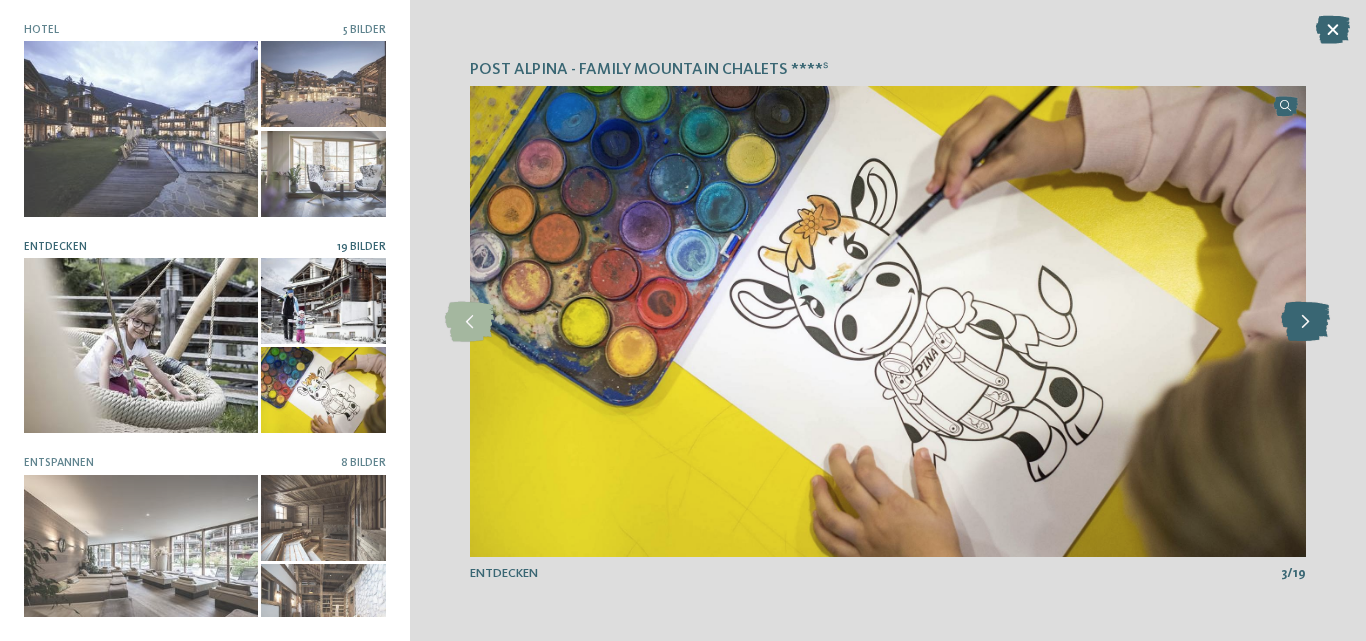 click at bounding box center [1305, 322] 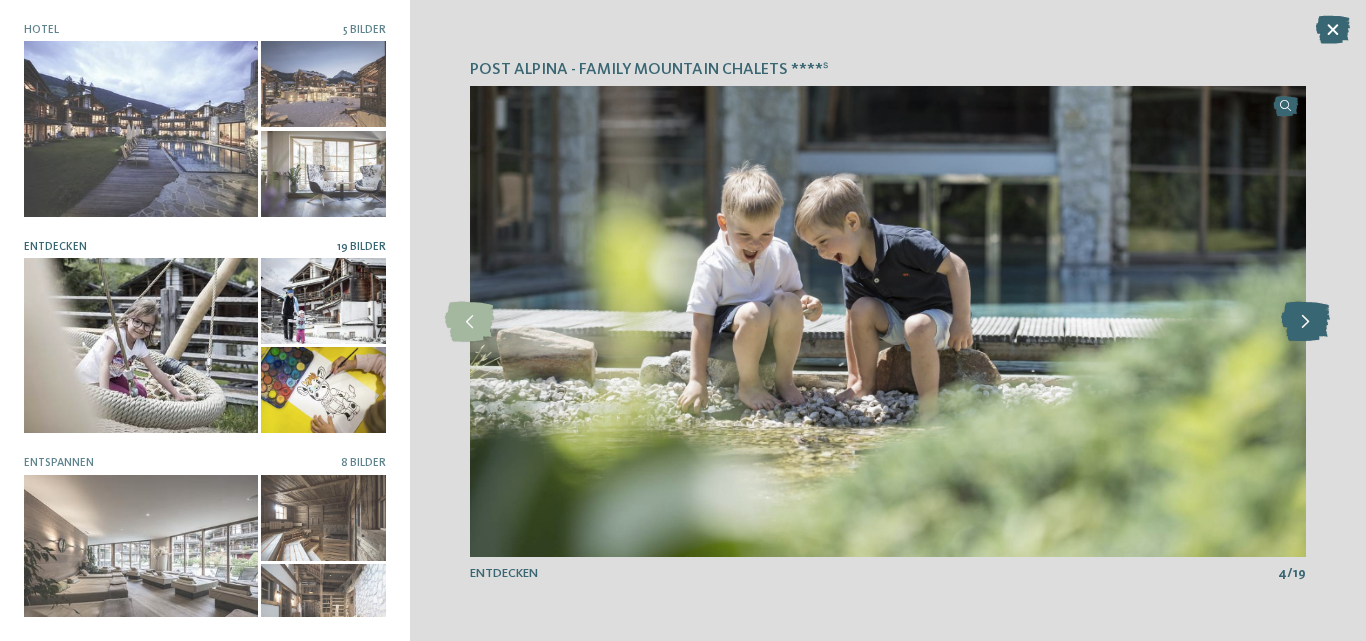 click at bounding box center (1305, 322) 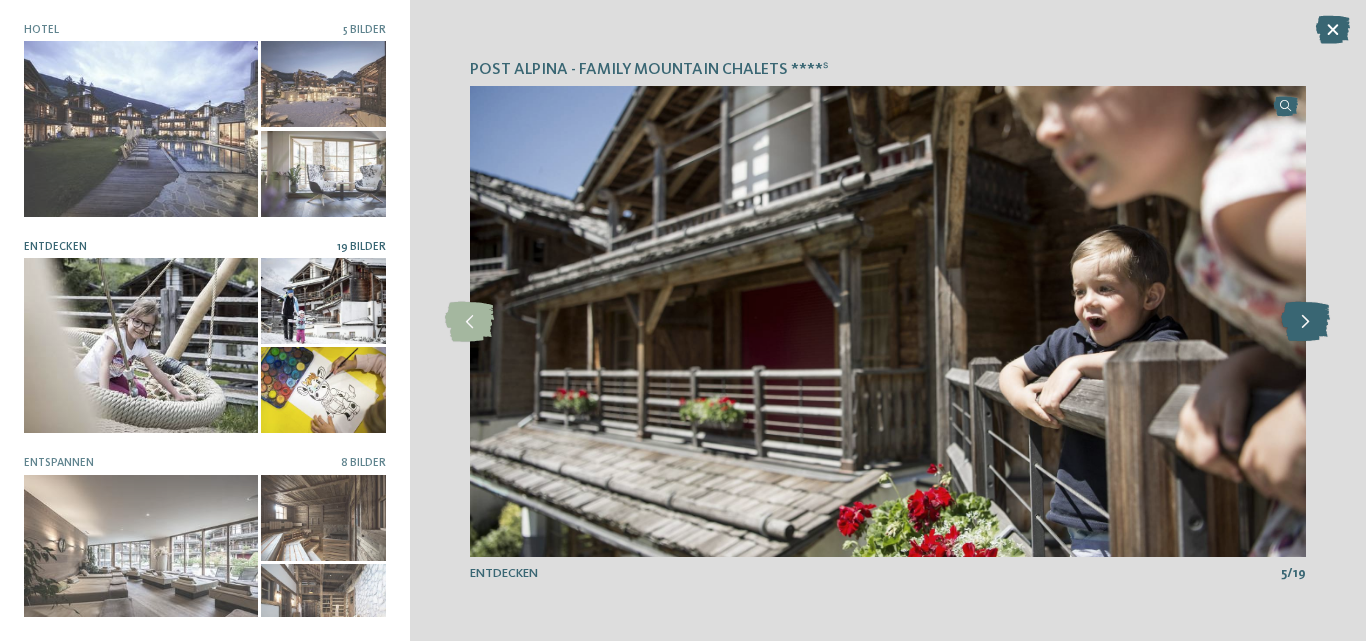 click at bounding box center [1305, 322] 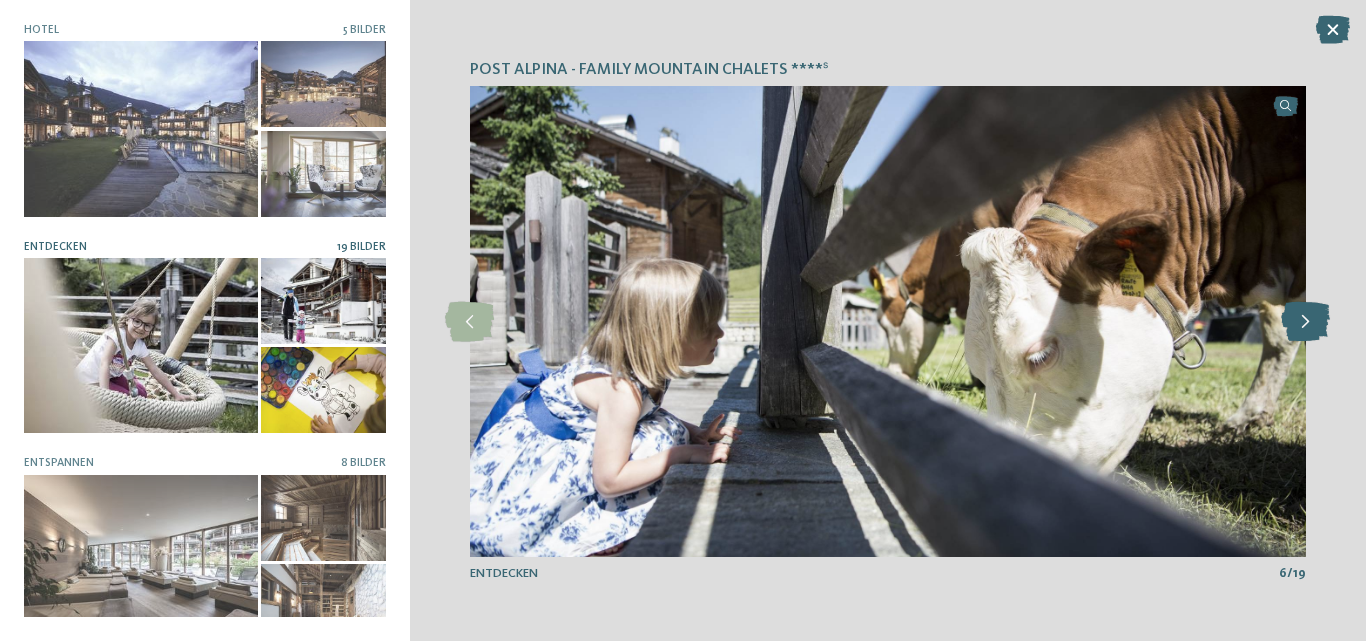 click at bounding box center (1305, 322) 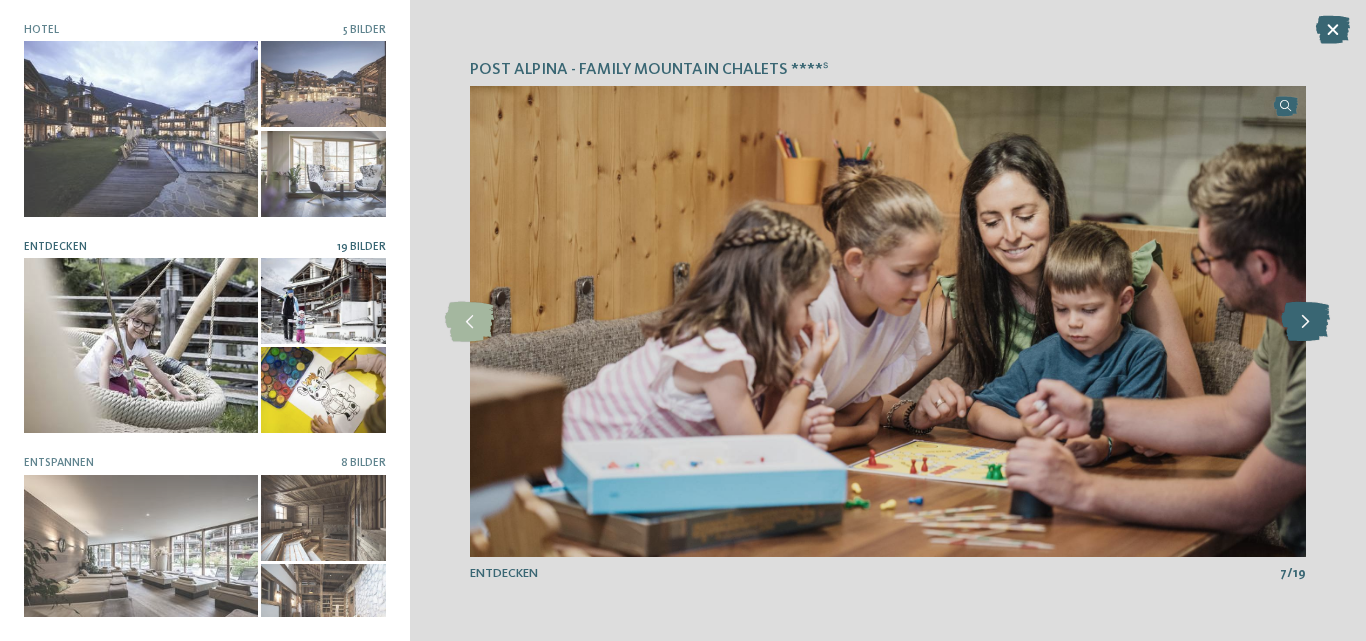 click at bounding box center (1305, 322) 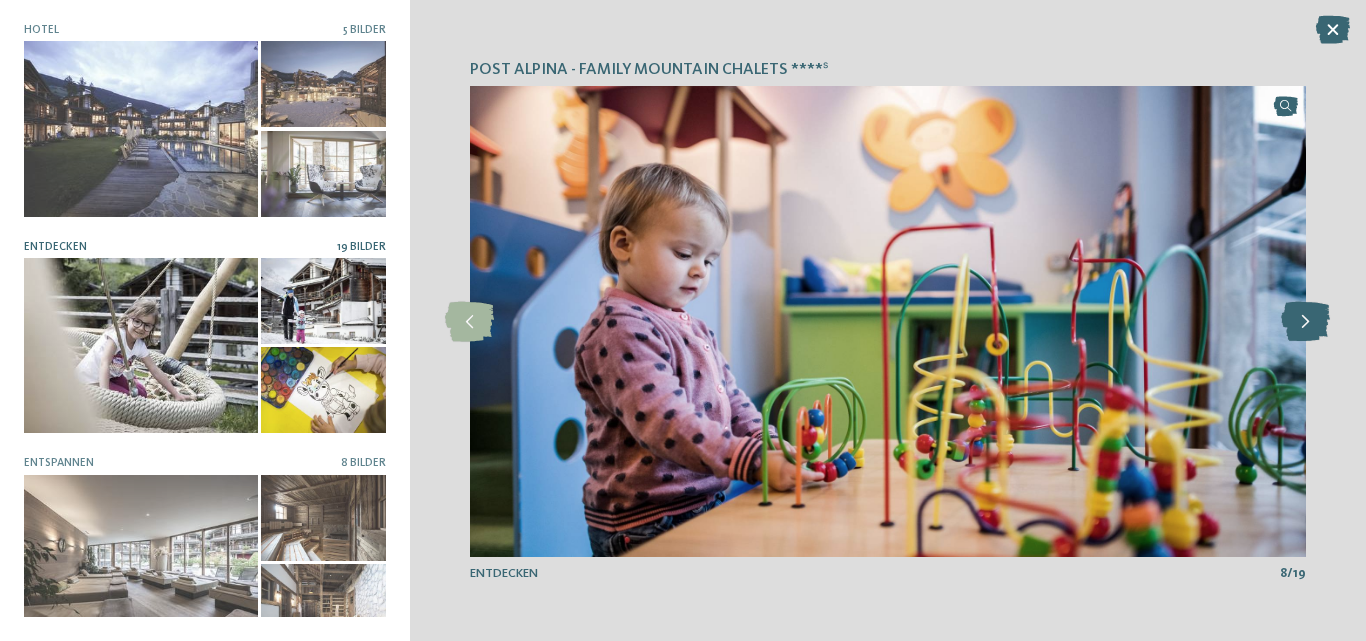 click at bounding box center [1305, 322] 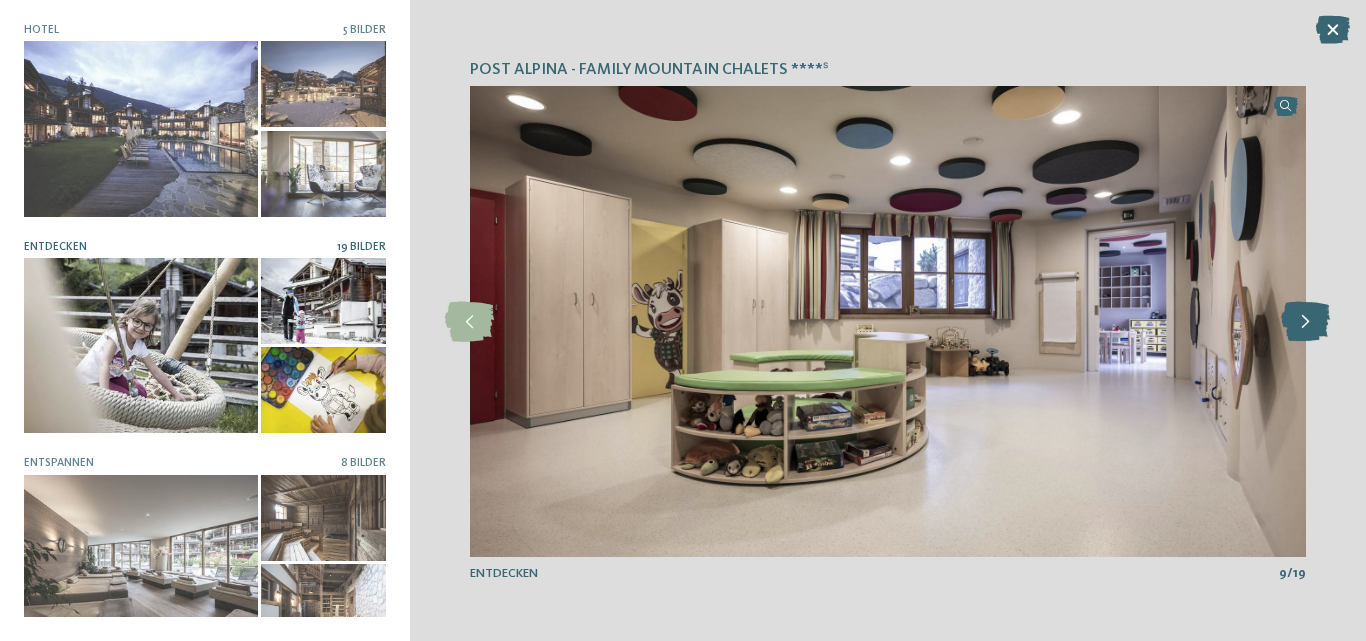 click at bounding box center [1305, 322] 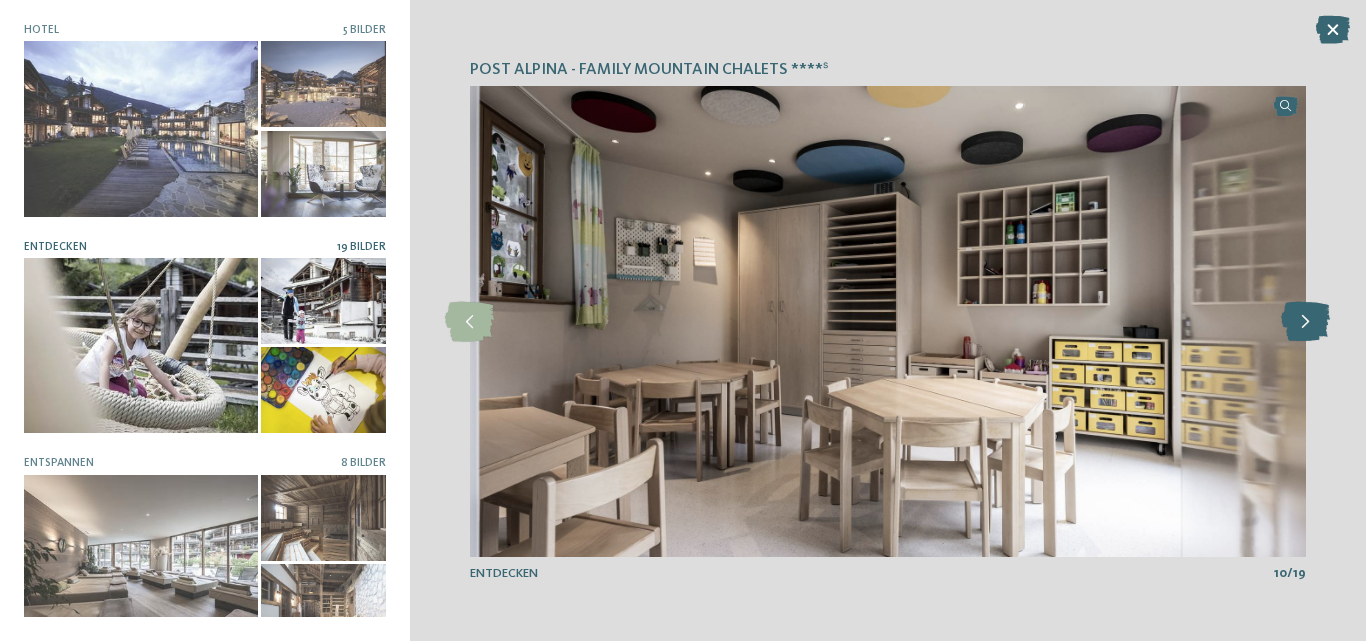 click at bounding box center [1305, 322] 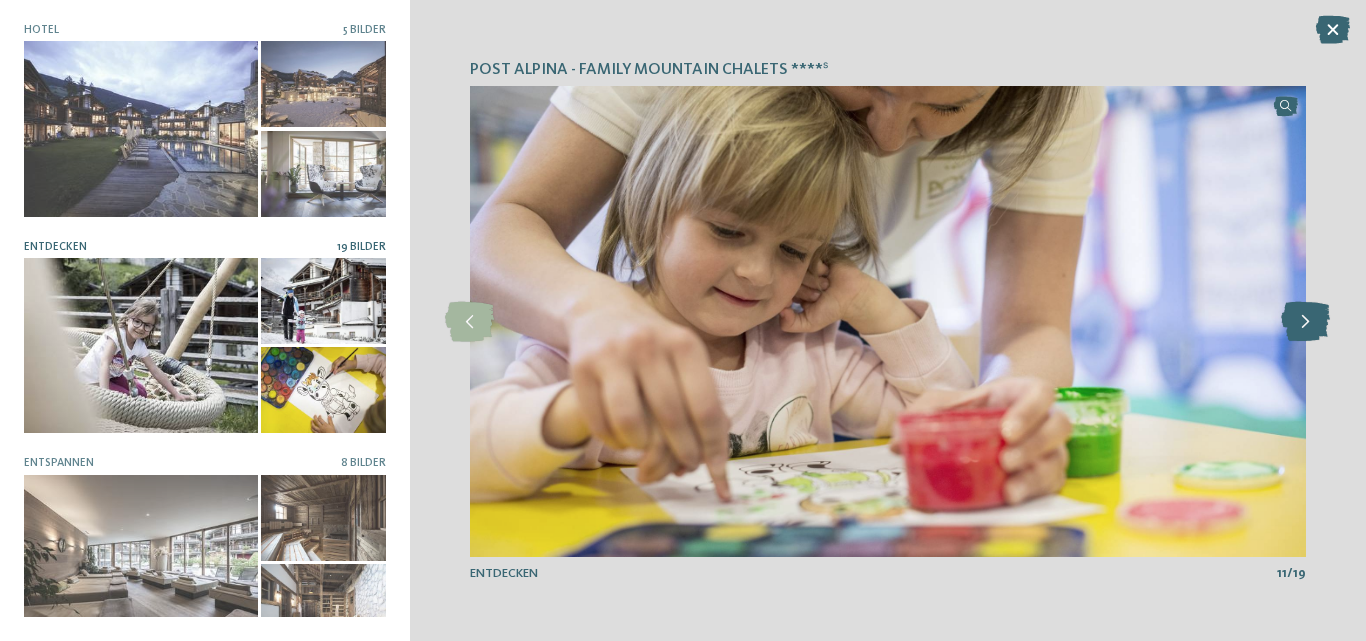 click at bounding box center [1305, 322] 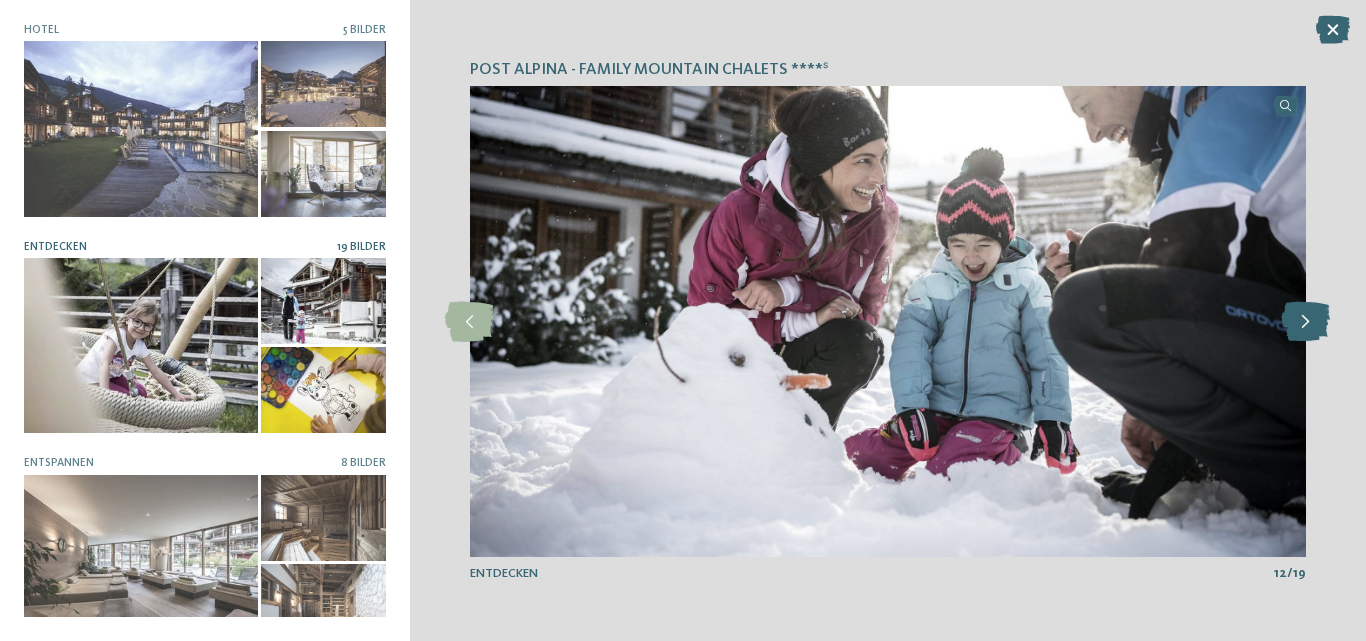 click at bounding box center (1305, 322) 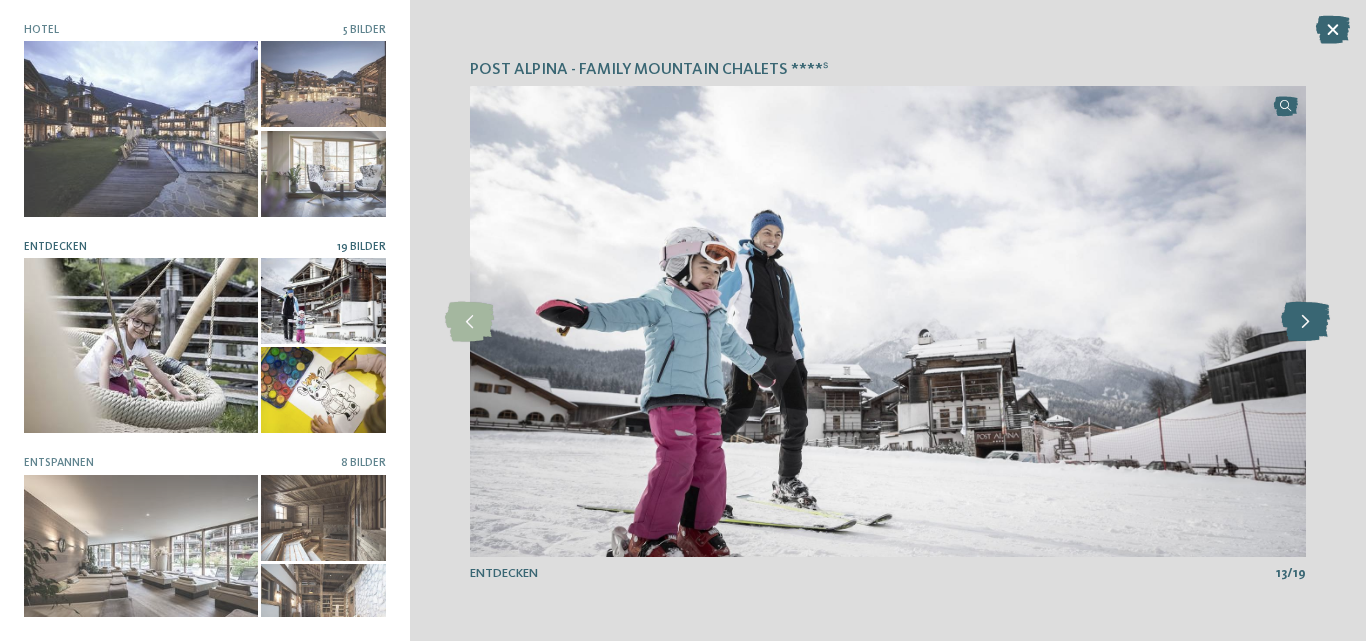 click at bounding box center (1305, 322) 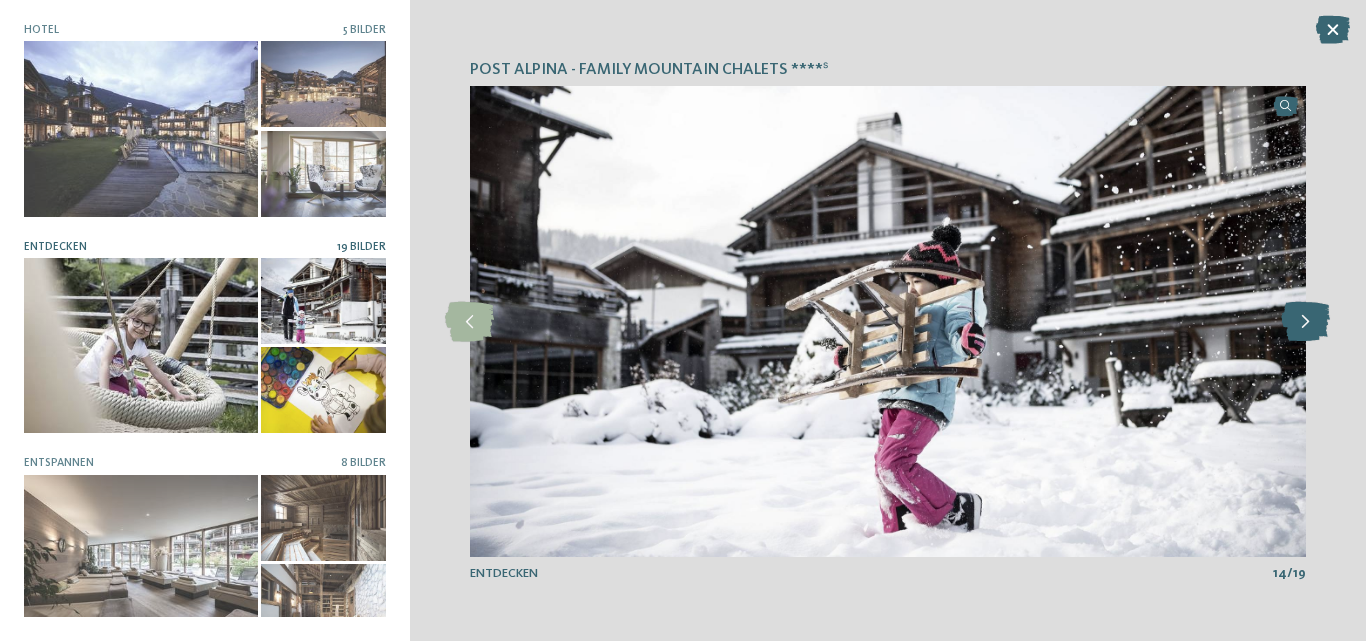 click at bounding box center [1305, 322] 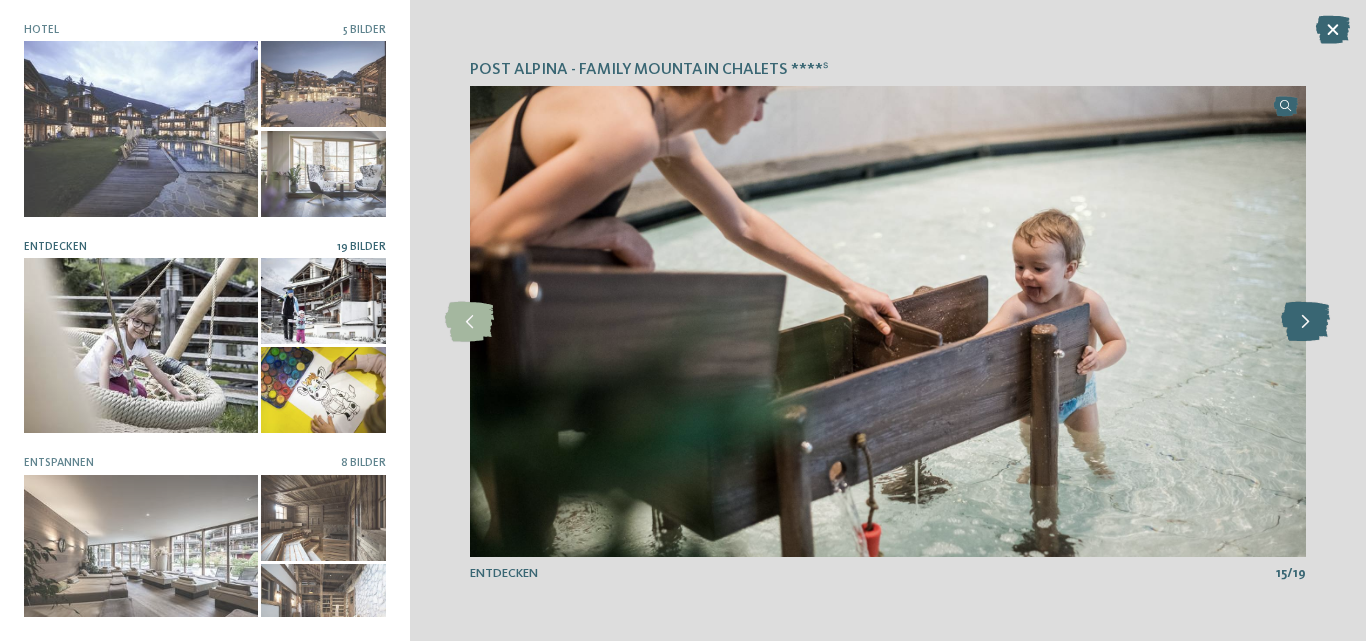 click at bounding box center (1305, 322) 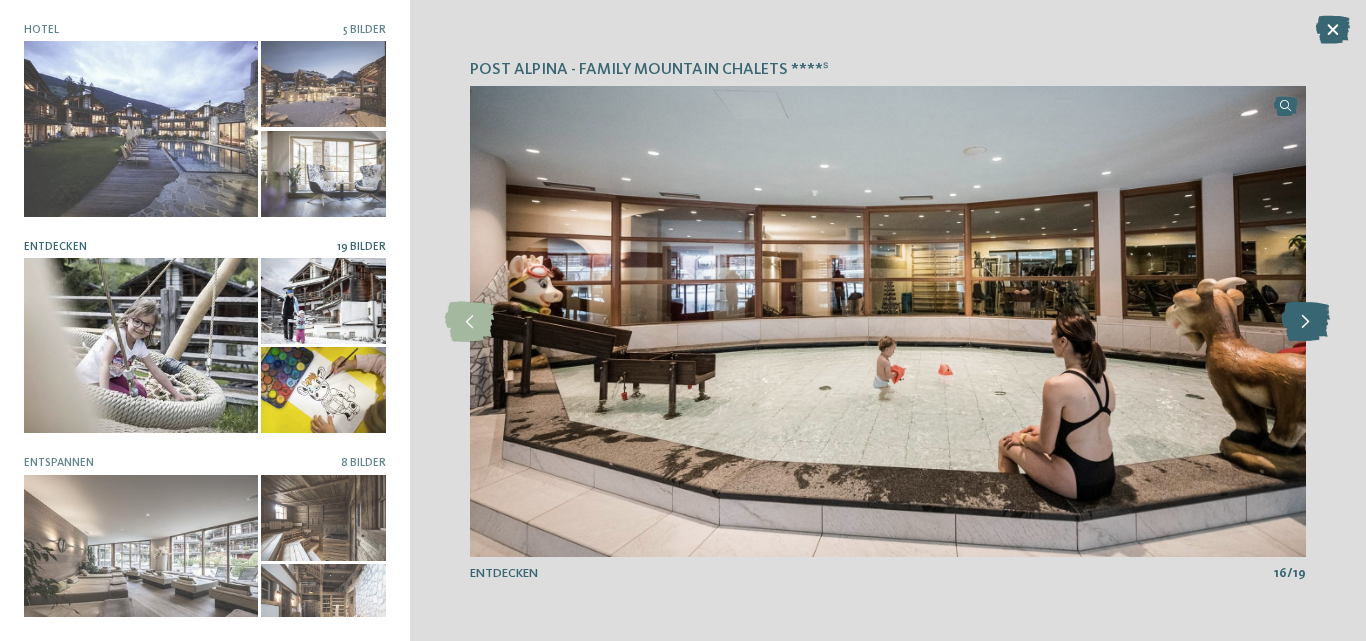 click at bounding box center (1305, 322) 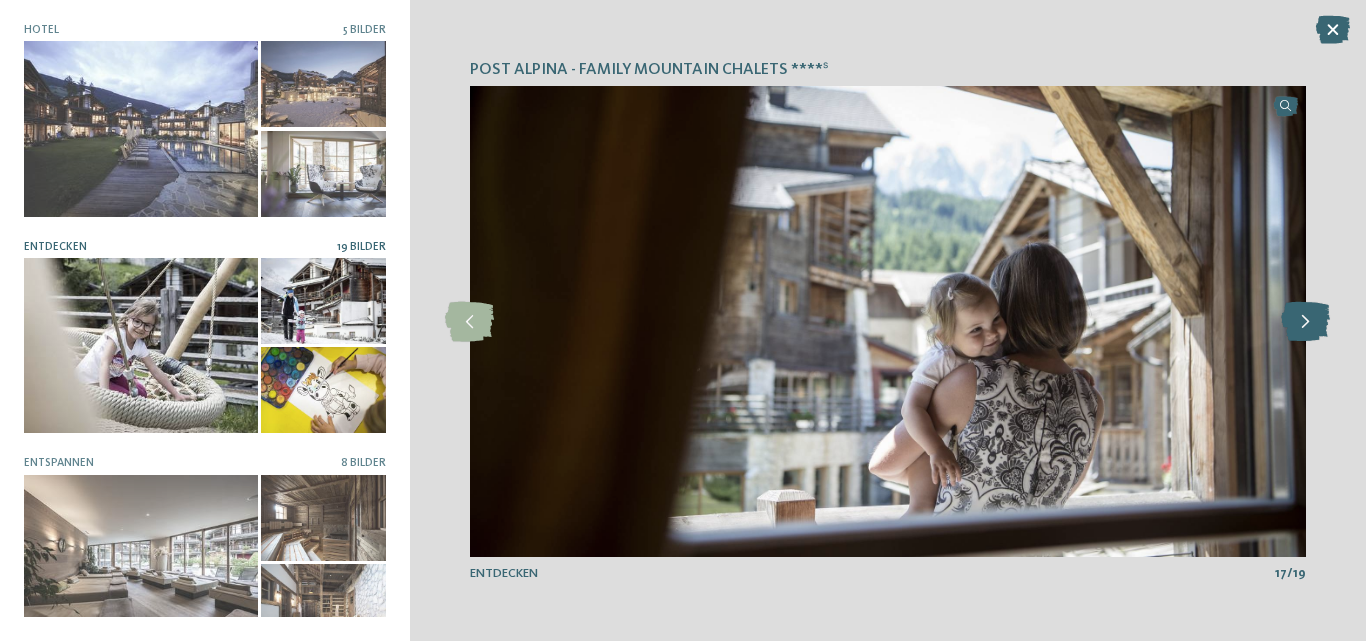 click at bounding box center (1305, 322) 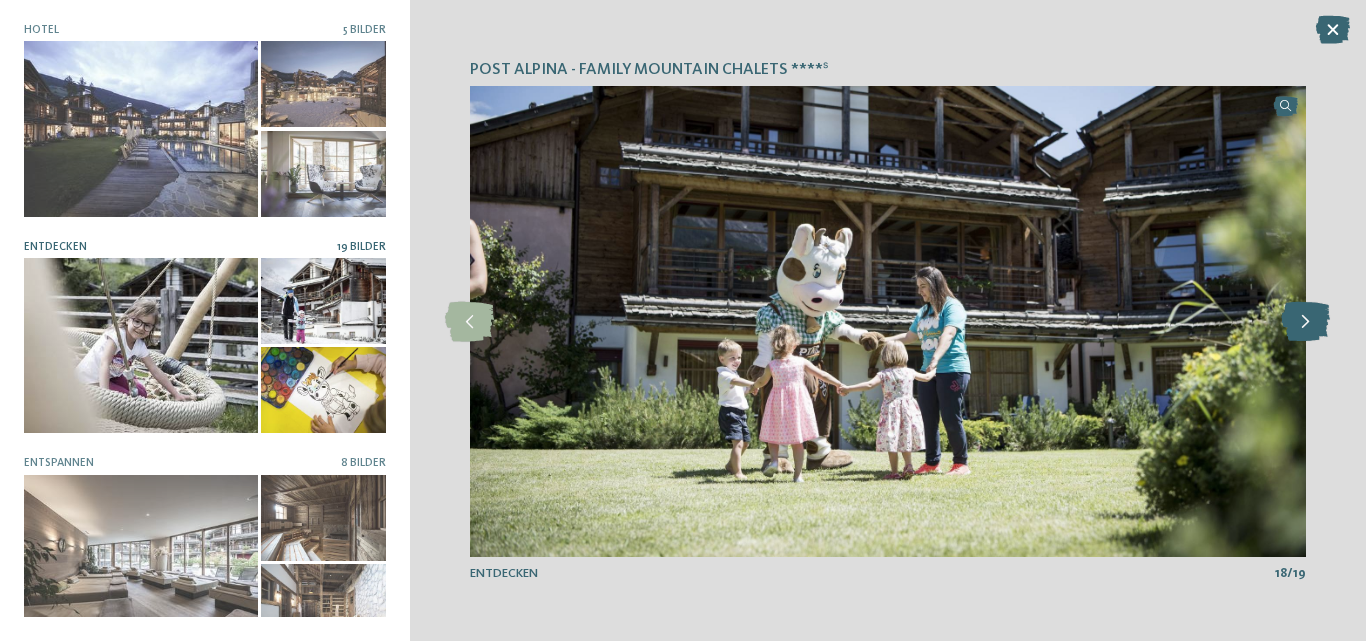 click at bounding box center [1305, 322] 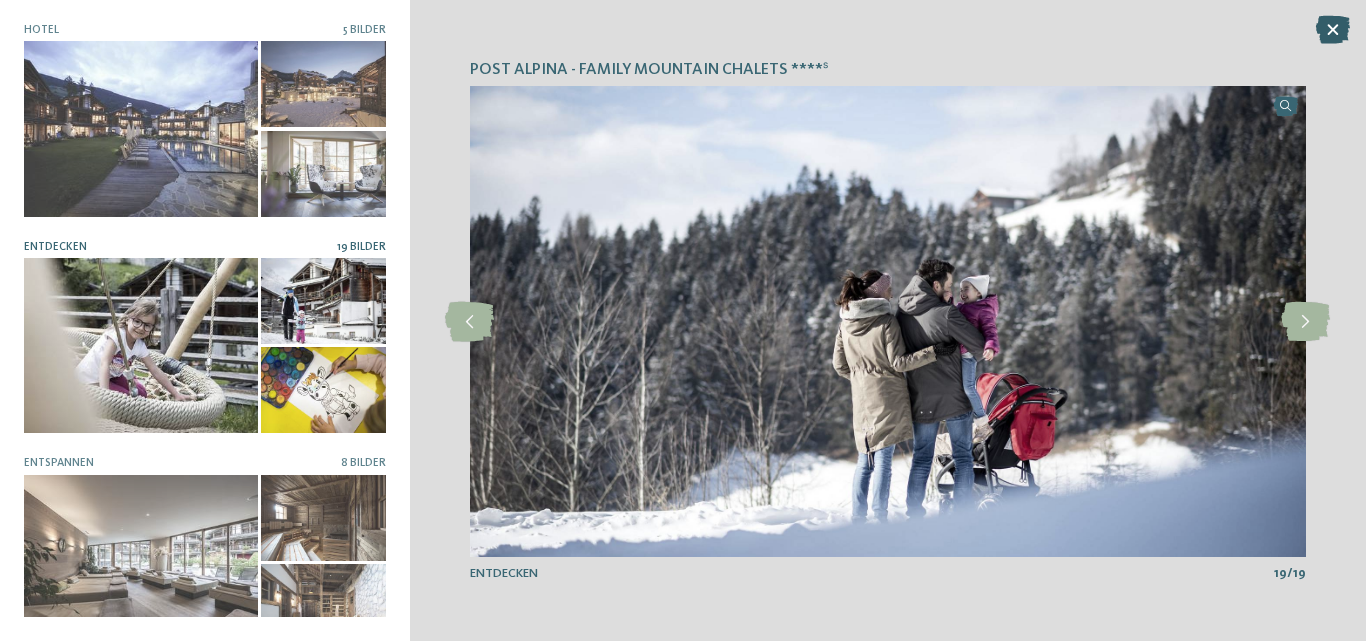 click at bounding box center [1333, 30] 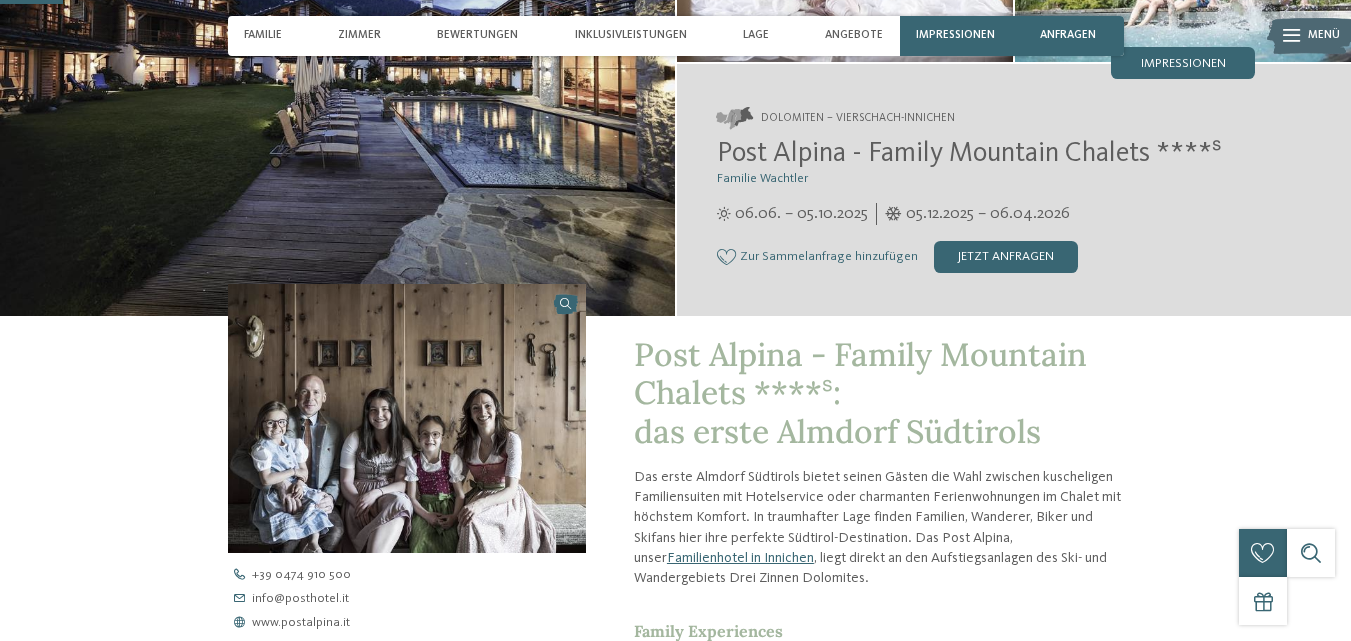 scroll, scrollTop: 273, scrollLeft: 0, axis: vertical 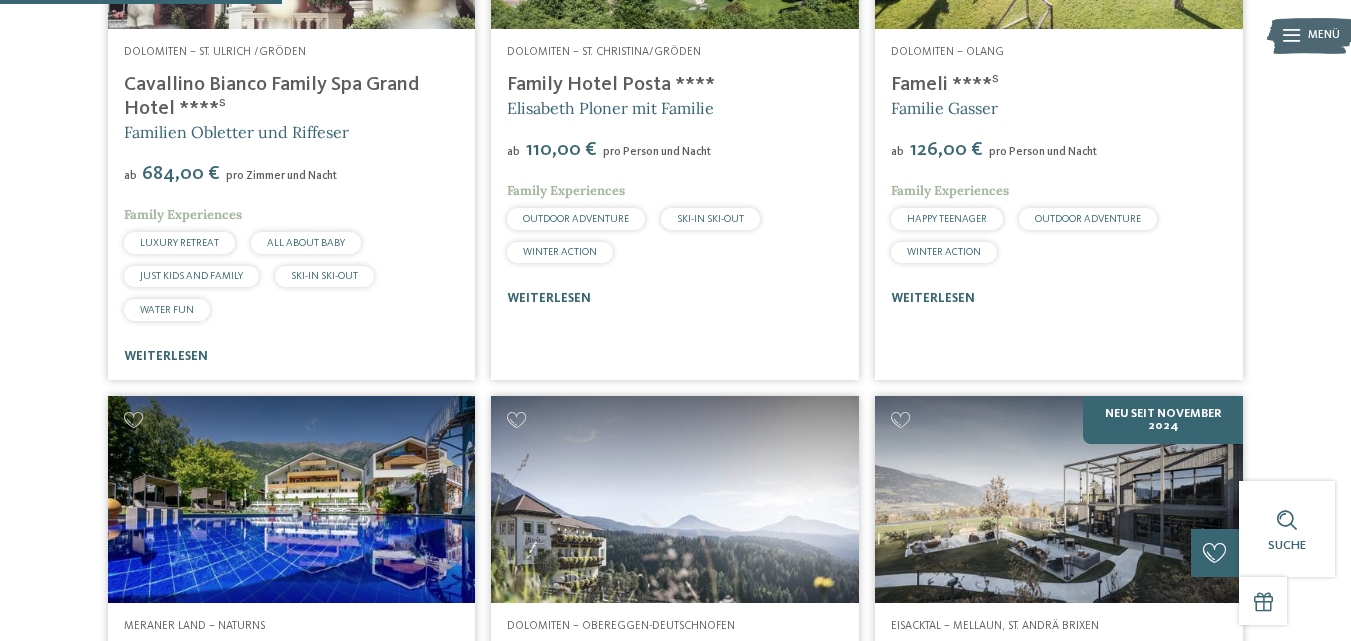 click on "15
/
27
5% Early Birds
Dolomiten – St. Ulrich /Gröden
Cavallino Bianco Family Spa Grand Hotel ****ˢ
Familien Obletter und Riffeser
ab
LUXURY RETREAT ab" at bounding box center [676, 1176] 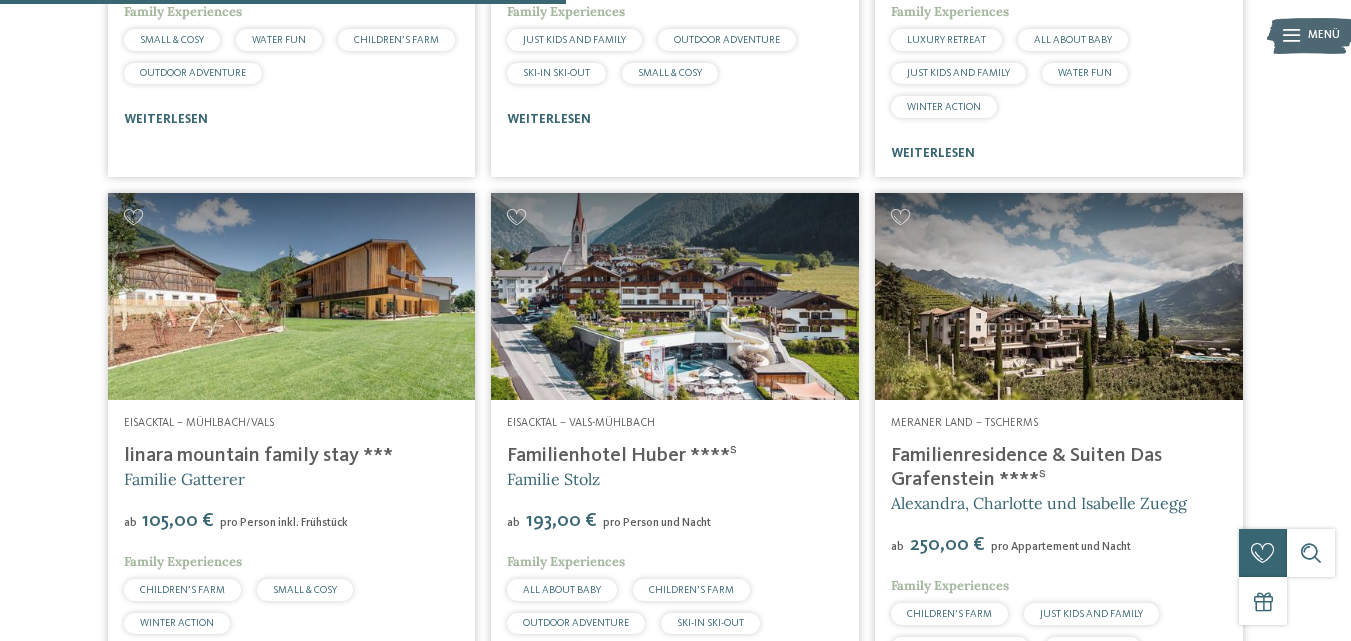 scroll, scrollTop: 1513, scrollLeft: 0, axis: vertical 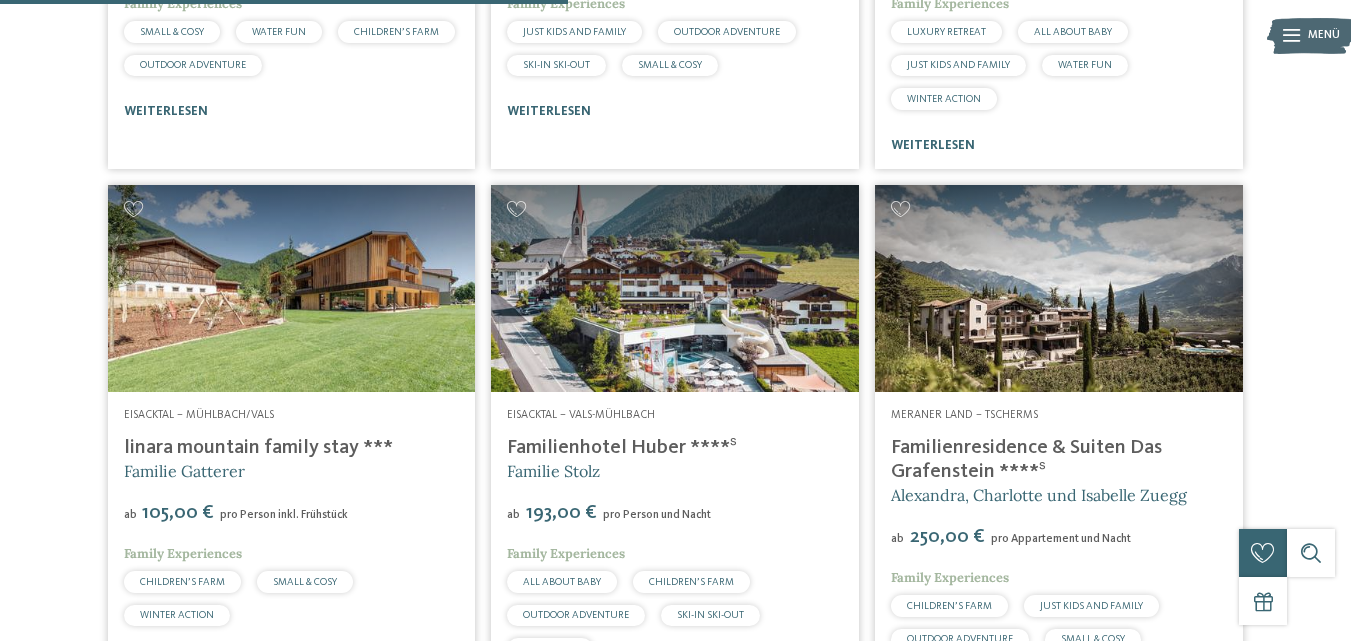 click on "15
/
27
5% Early Birds
Dolomiten – St. Ulrich /Gröden
Cavallino Bianco Family Spa Grand Hotel ****ˢ
Familien Obletter und Riffeser
ab
LUXURY RETREAT ab" at bounding box center (676, 415) 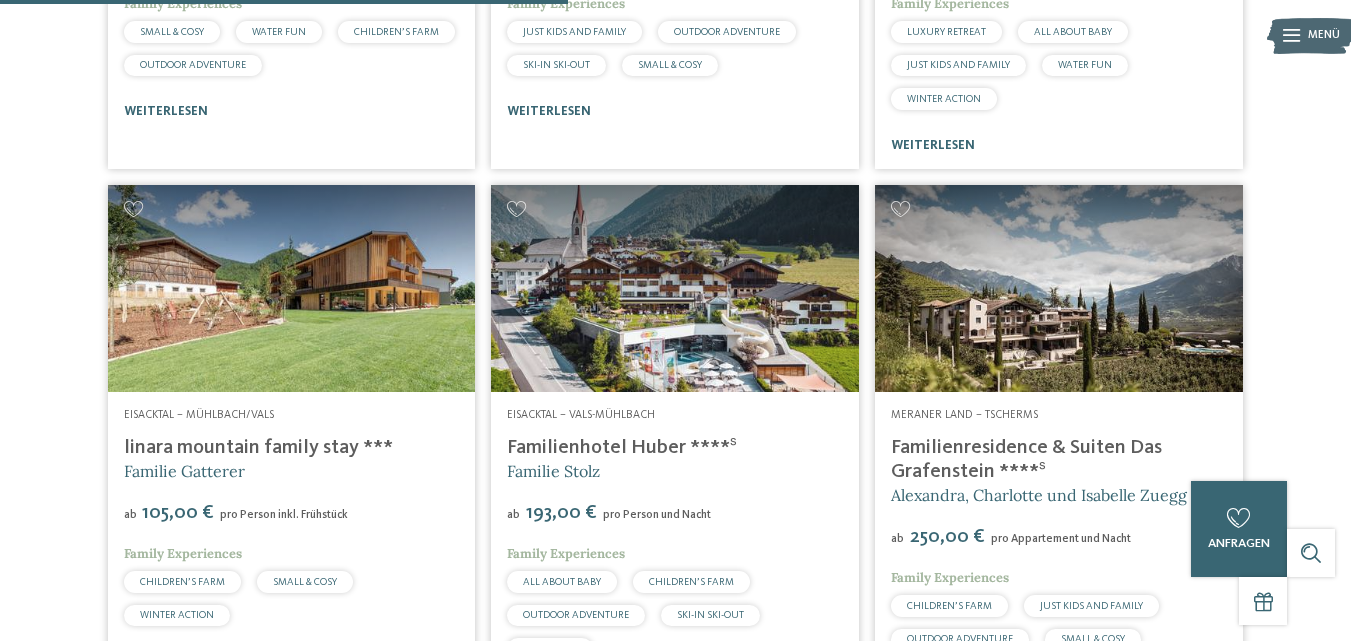 drag, startPoint x: 1308, startPoint y: 306, endPoint x: 1296, endPoint y: 144, distance: 162.44383 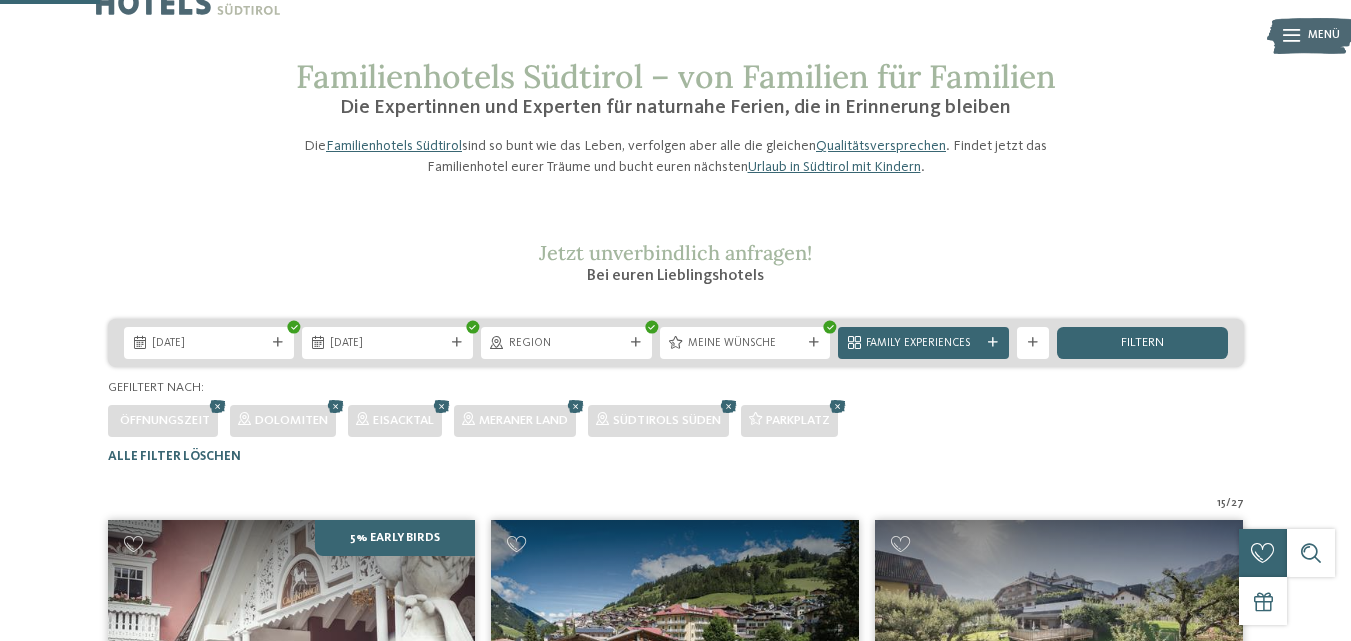 scroll, scrollTop: 0, scrollLeft: 0, axis: both 